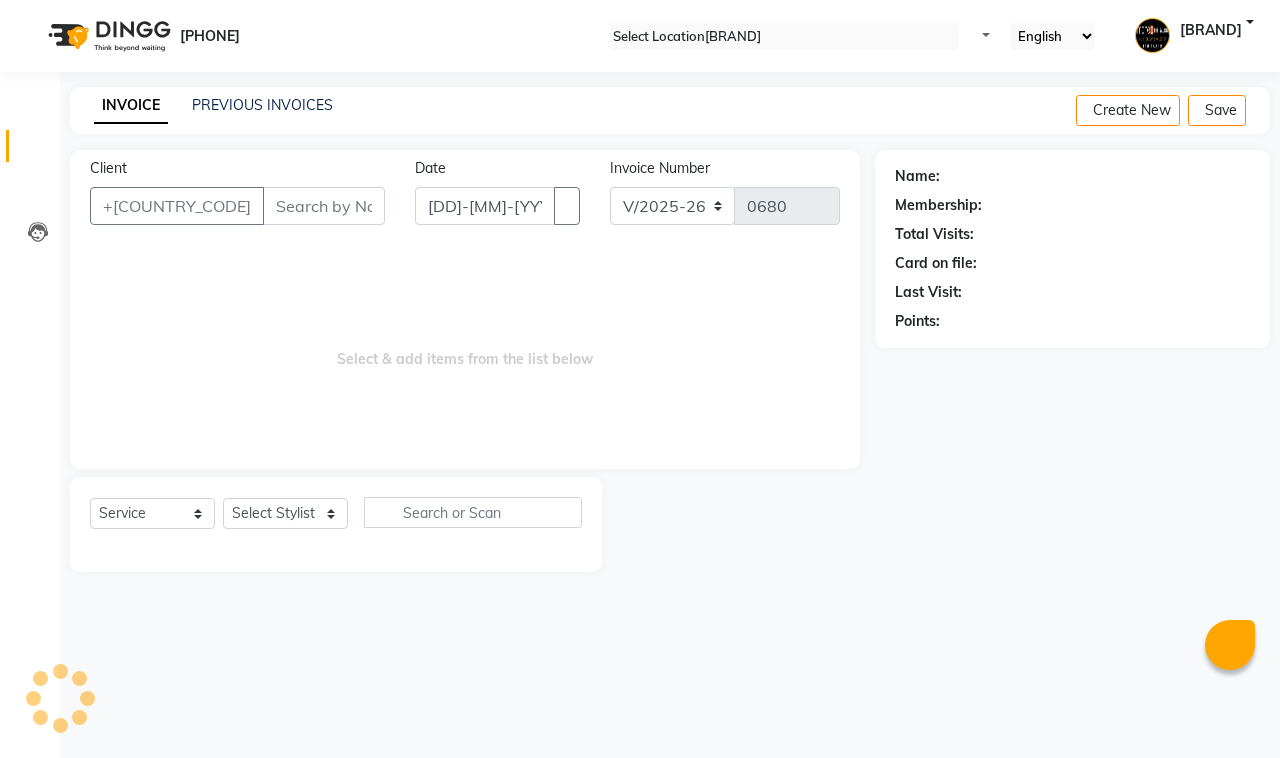 scroll, scrollTop: 0, scrollLeft: 0, axis: both 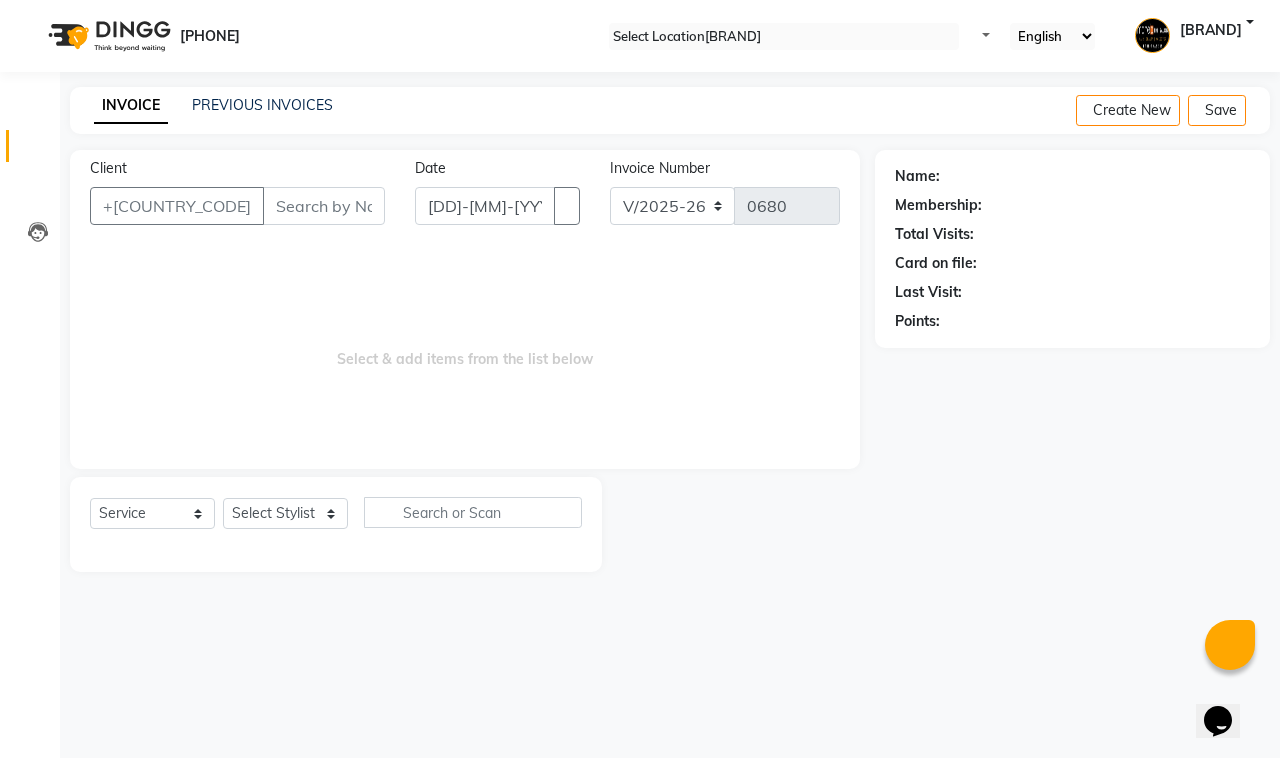 click on "Client" at bounding box center [324, 206] 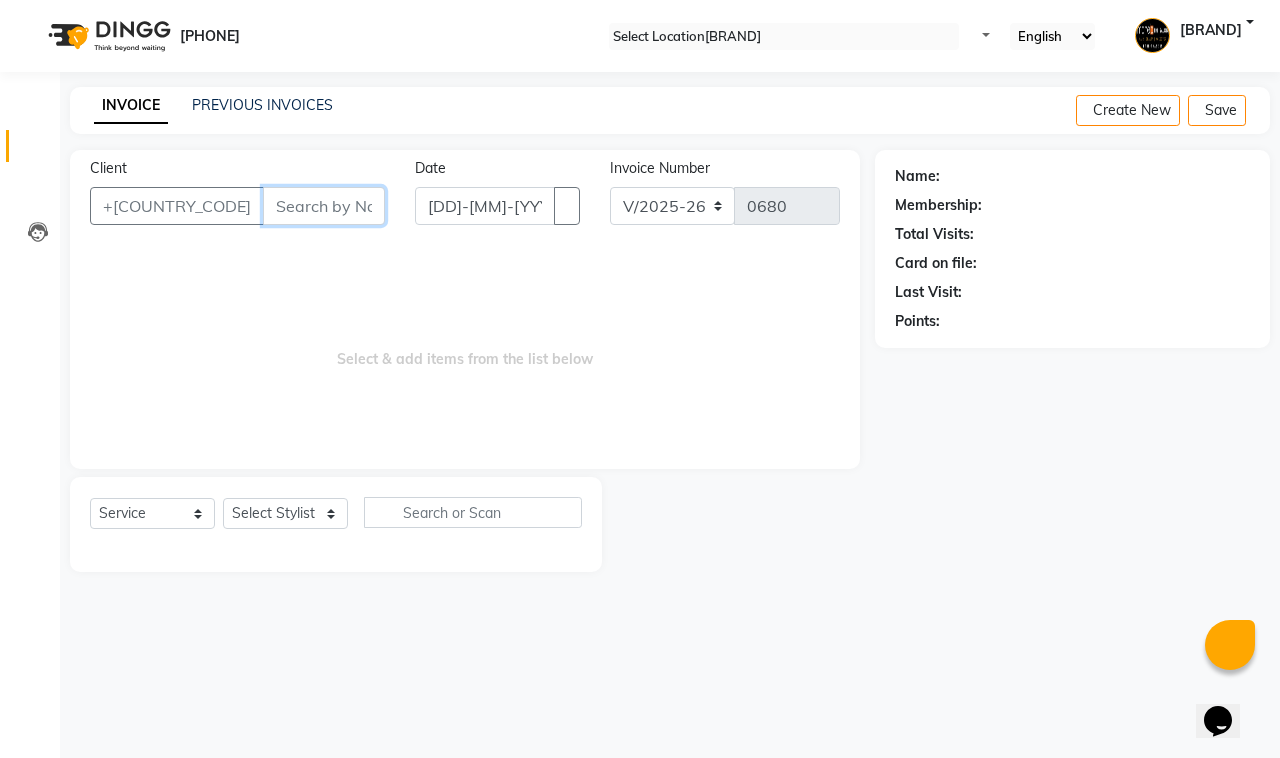 click on "Client" at bounding box center (324, 206) 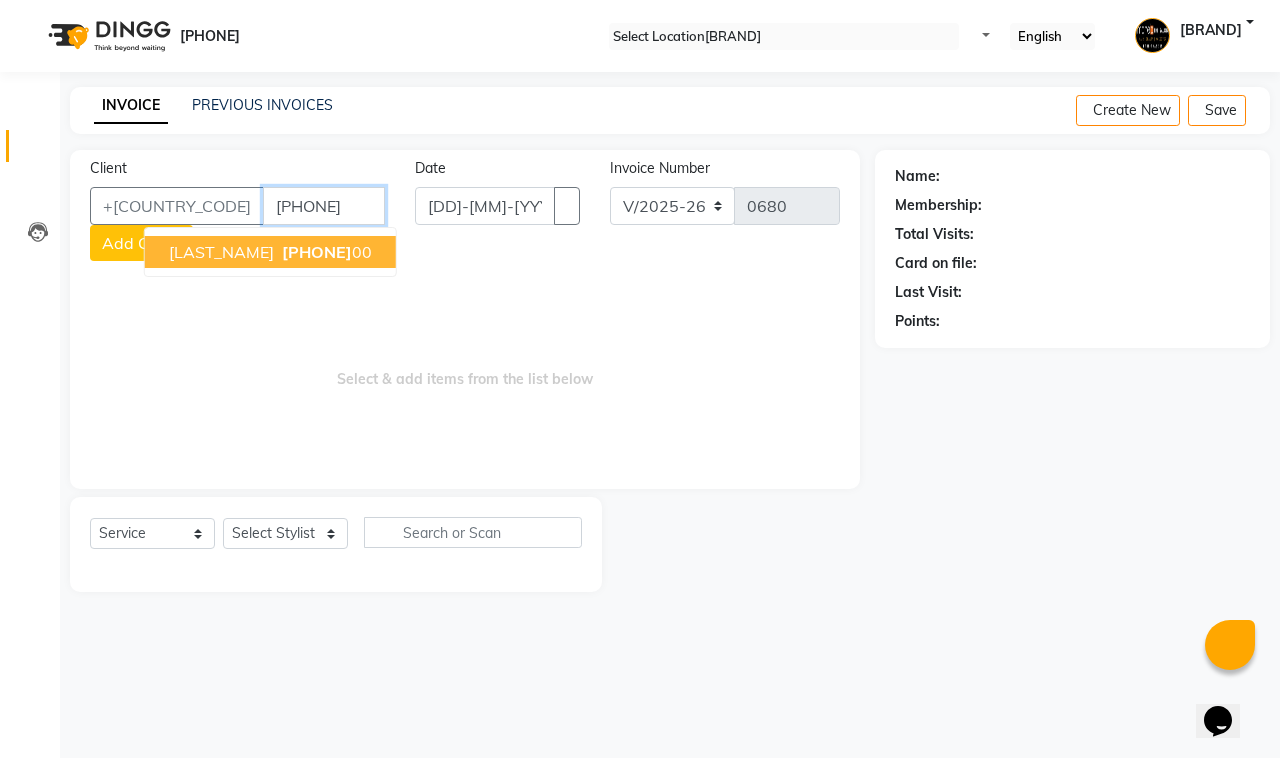 type on "[PHONE]" 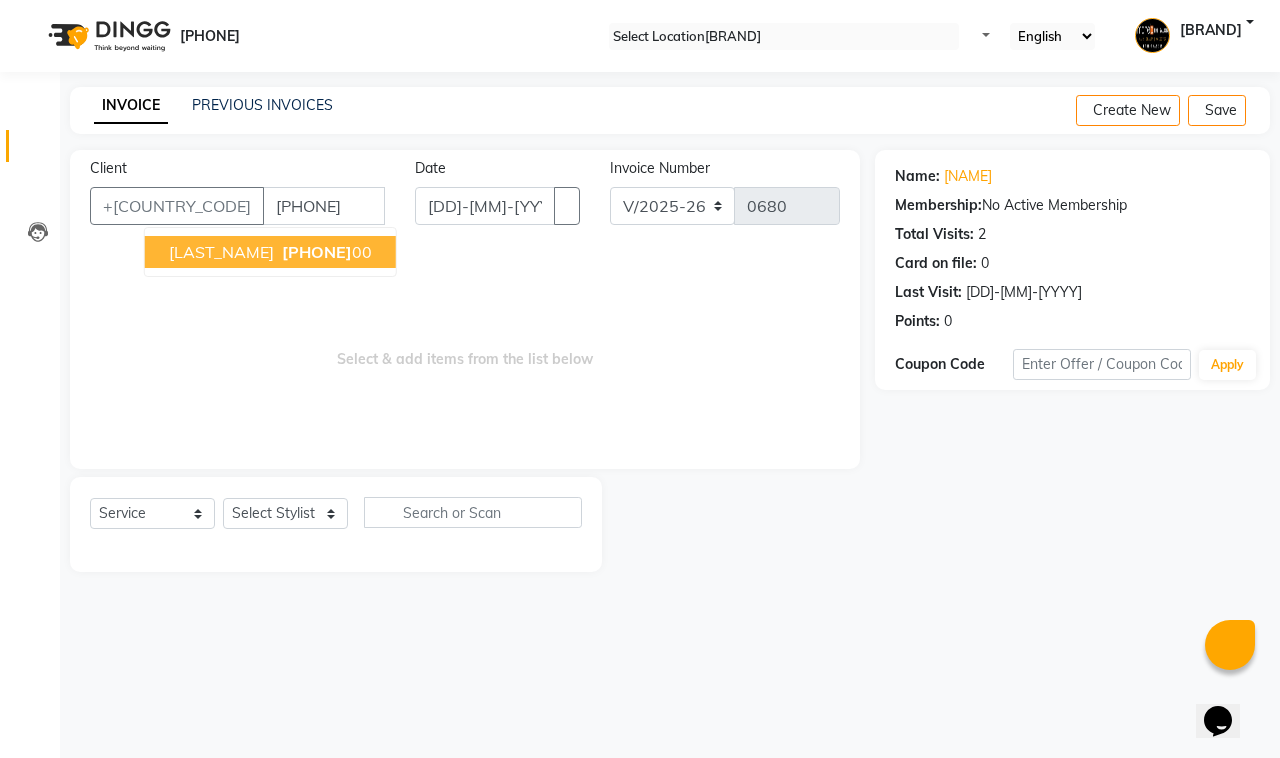 click on "[PHONE]" at bounding box center (325, 252) 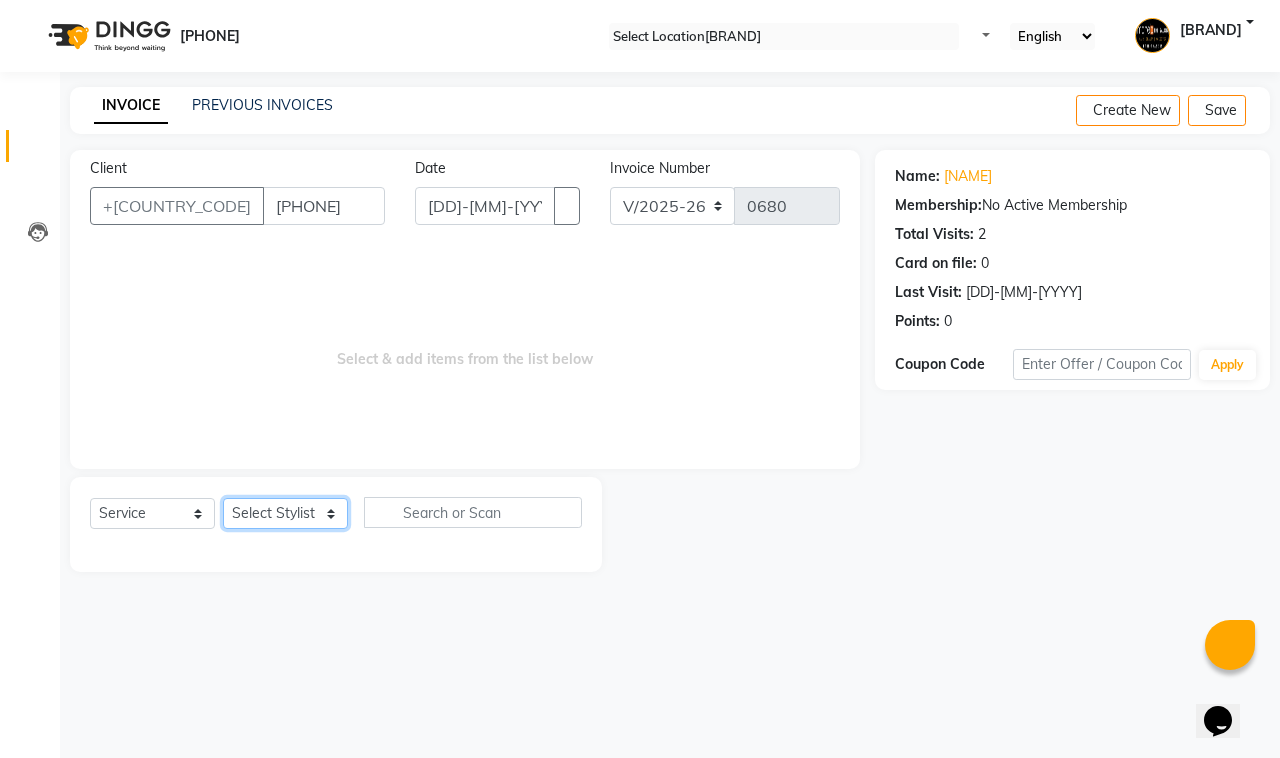 click on "Select Stylist Ayan [LAST_NAME] Nikhil nitu Raghu Roopa Shrisha Teju" at bounding box center (285, 513) 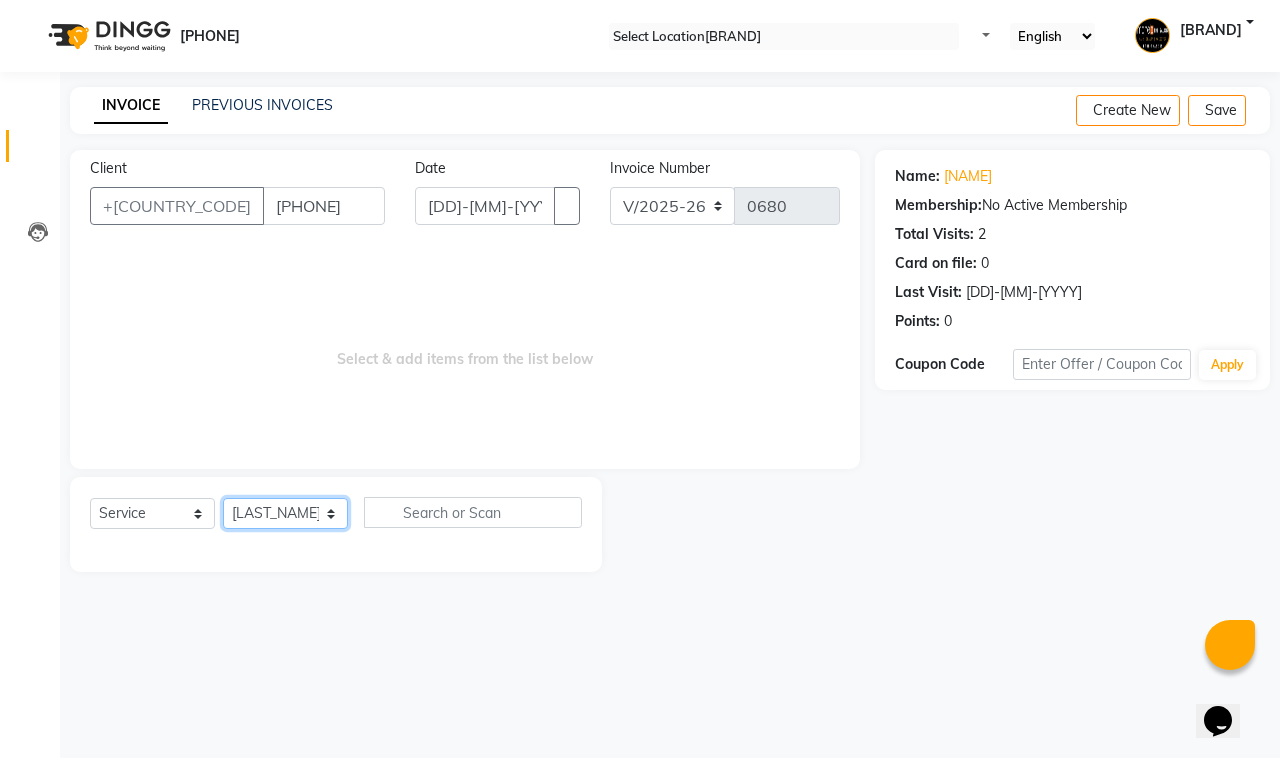 click on "Select Stylist Ayan [LAST_NAME] Nikhil nitu Raghu Roopa Shrisha Teju" at bounding box center (285, 513) 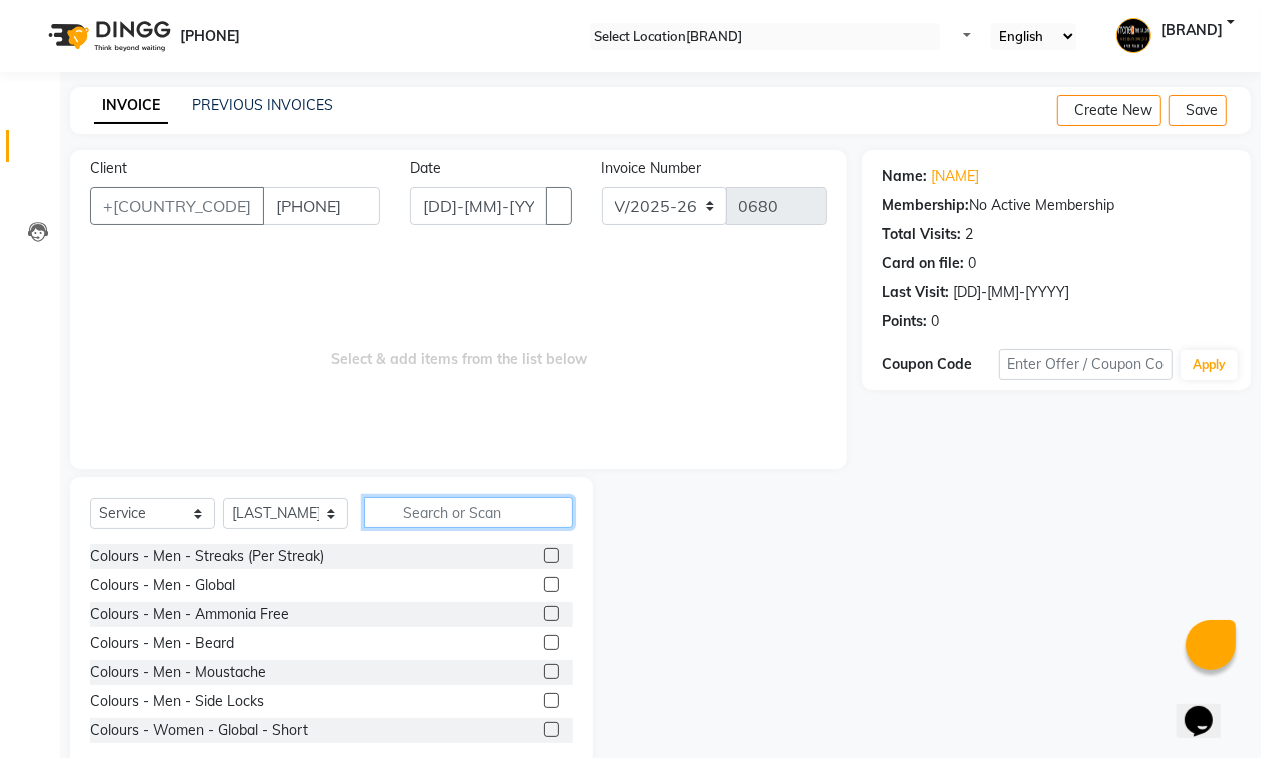 click at bounding box center [468, 512] 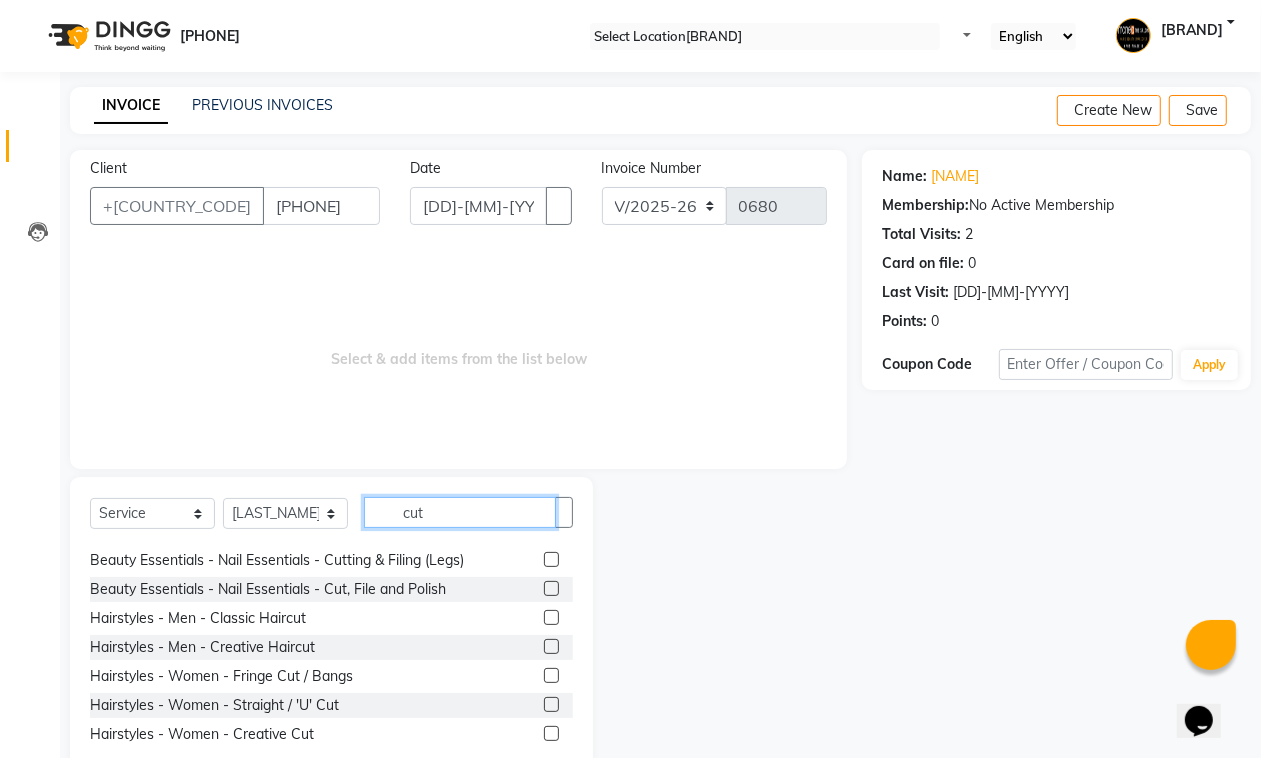 scroll, scrollTop: 31, scrollLeft: 0, axis: vertical 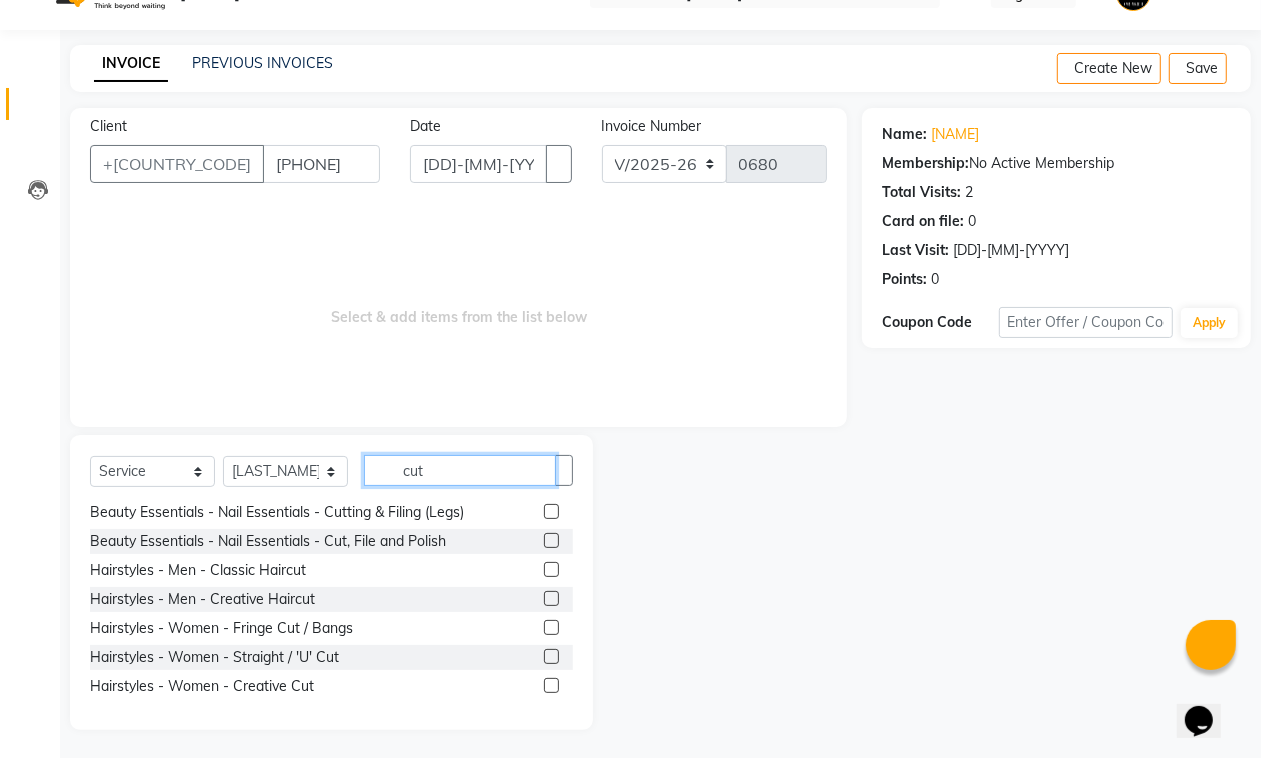 type on "cut" 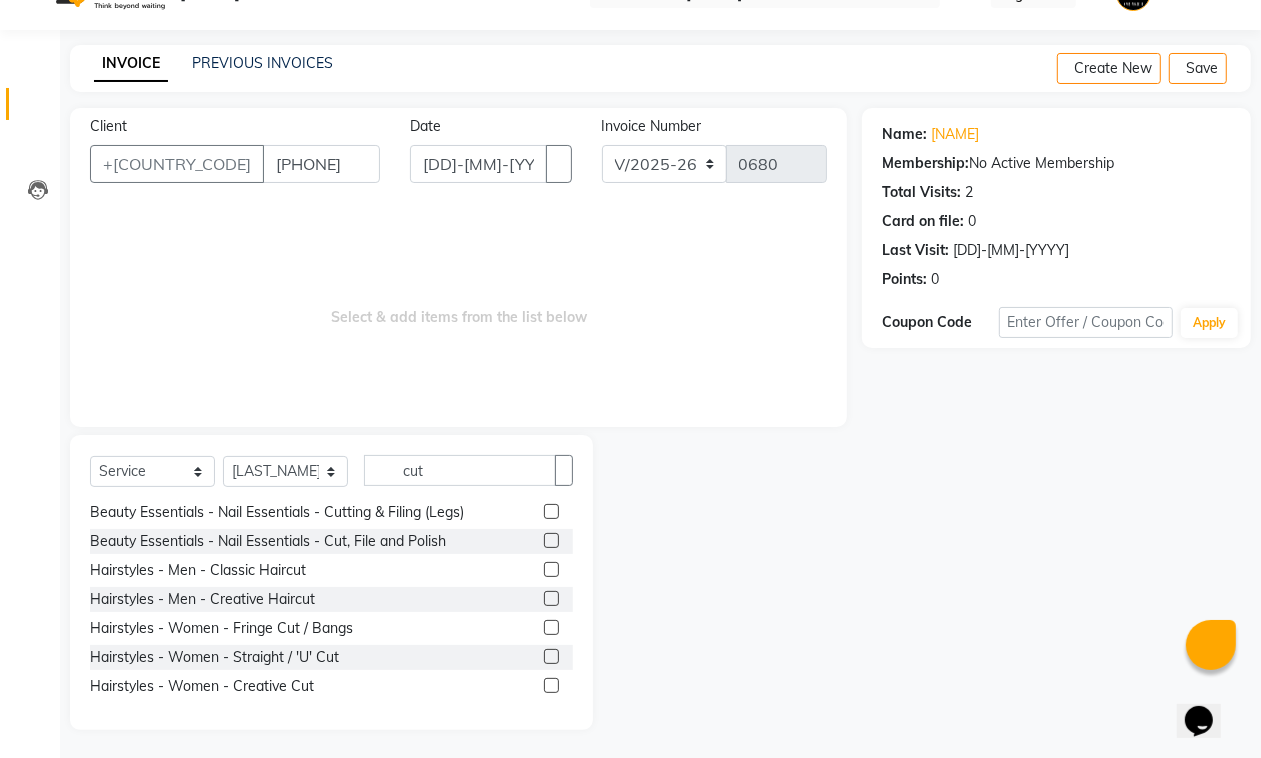 click at bounding box center [551, 569] 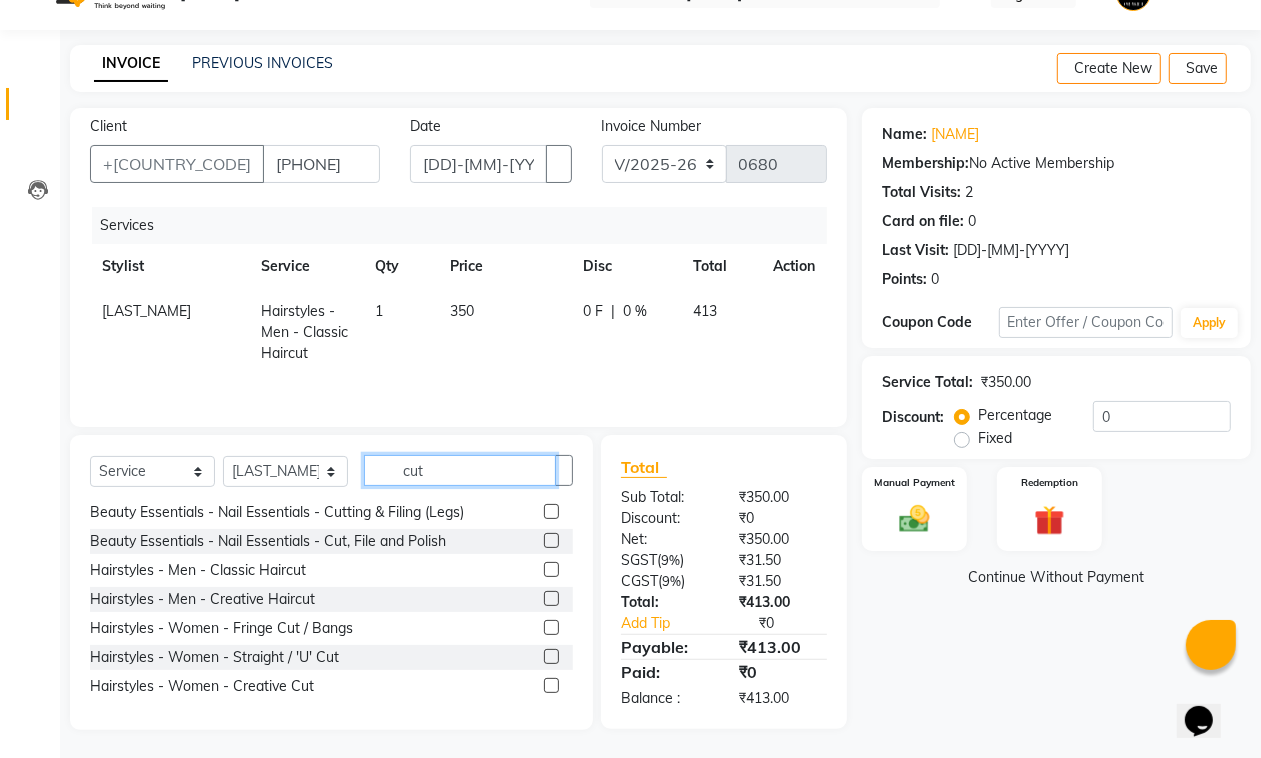 drag, startPoint x: 410, startPoint y: 483, endPoint x: 371, endPoint y: 493, distance: 40.261642 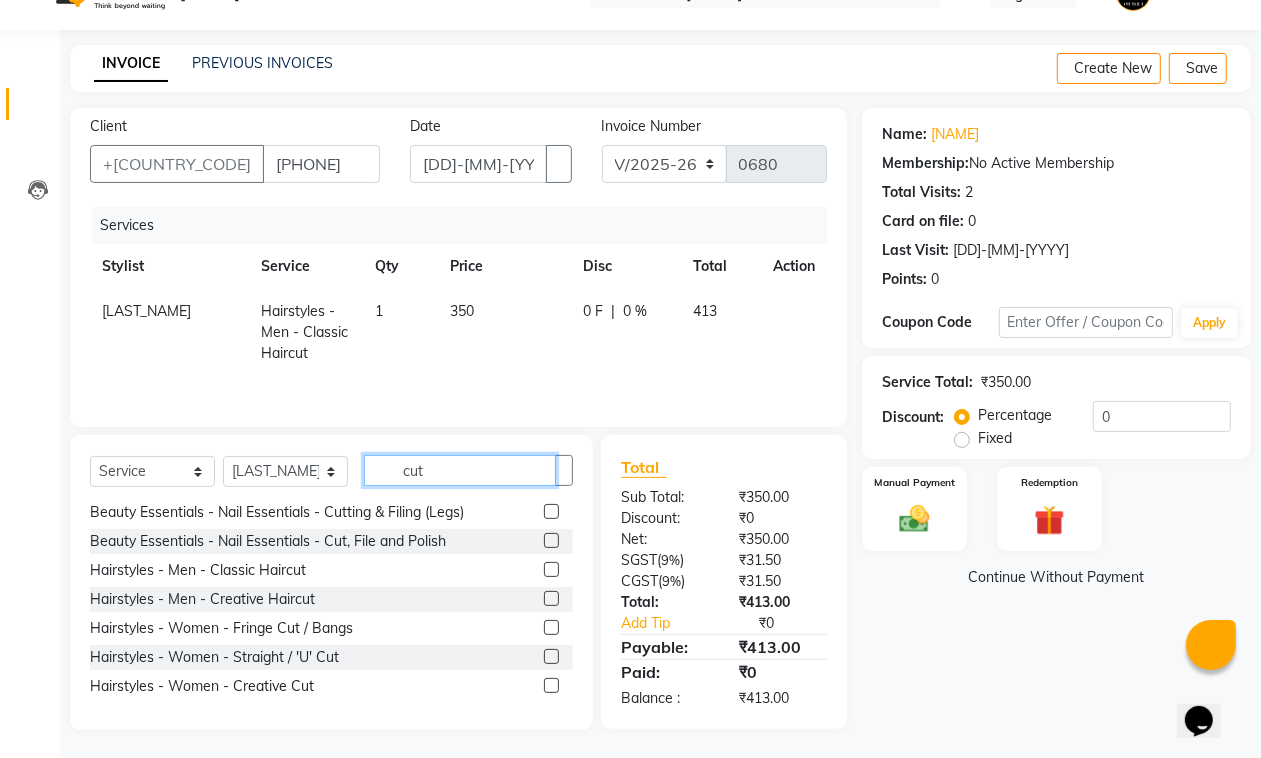 click on "Select Service Product Membership Package Voucher Prepaid Gift Card Select Stylist Ayan [LAST_NAME] Nikhil nitu Raghu Roopa Shrisha Teju cut" at bounding box center (331, 478) 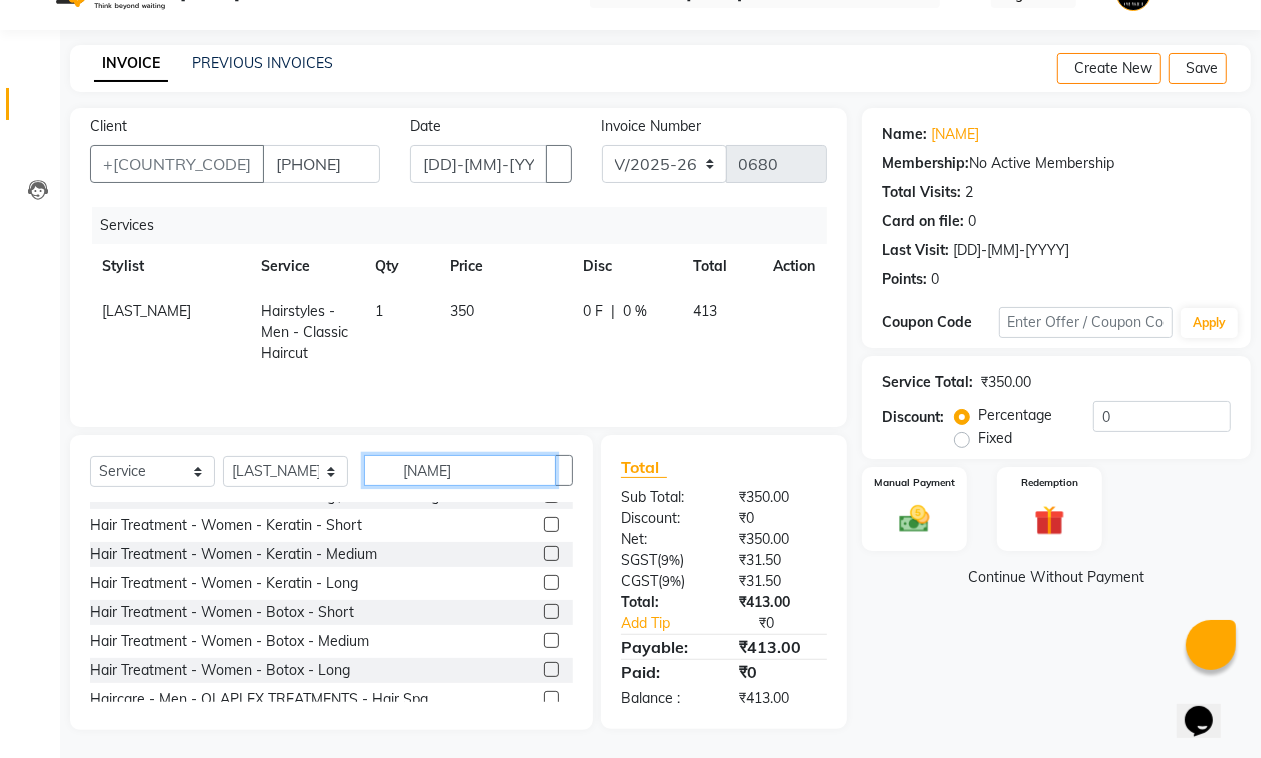 scroll, scrollTop: 0, scrollLeft: 0, axis: both 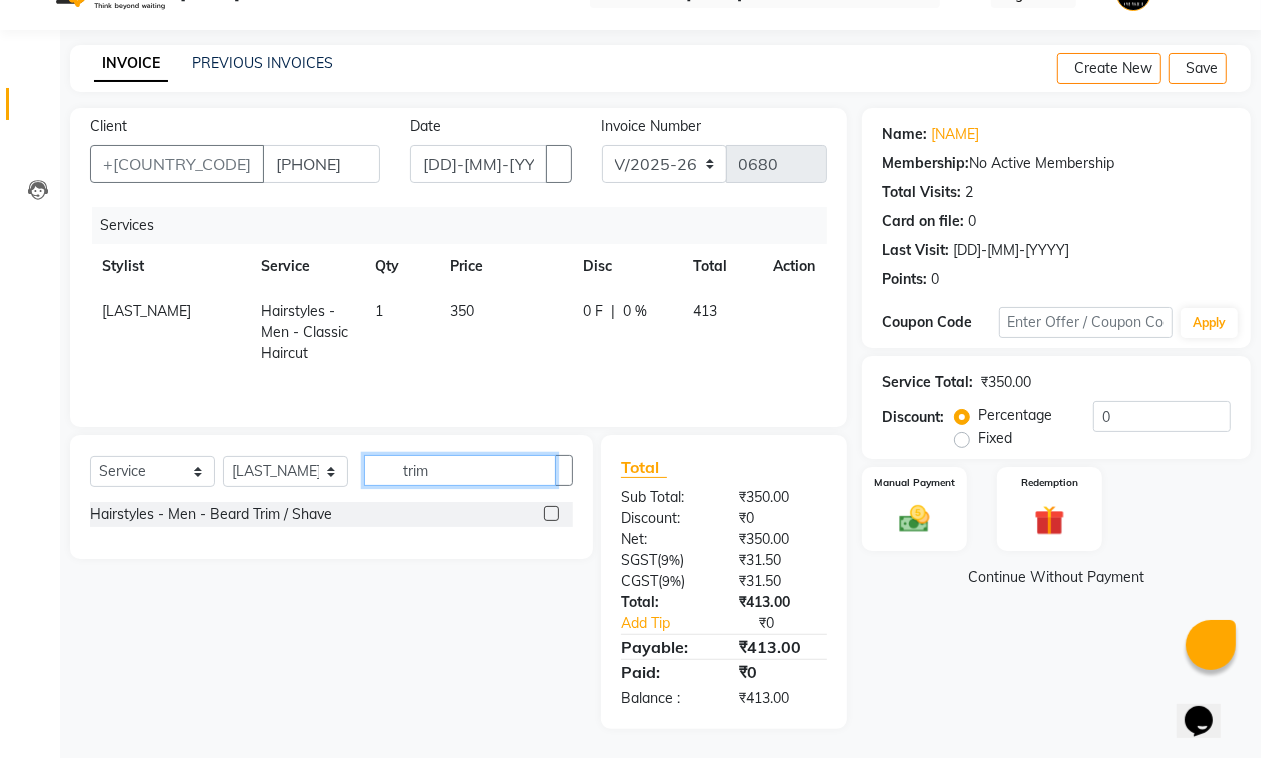 type on "trim" 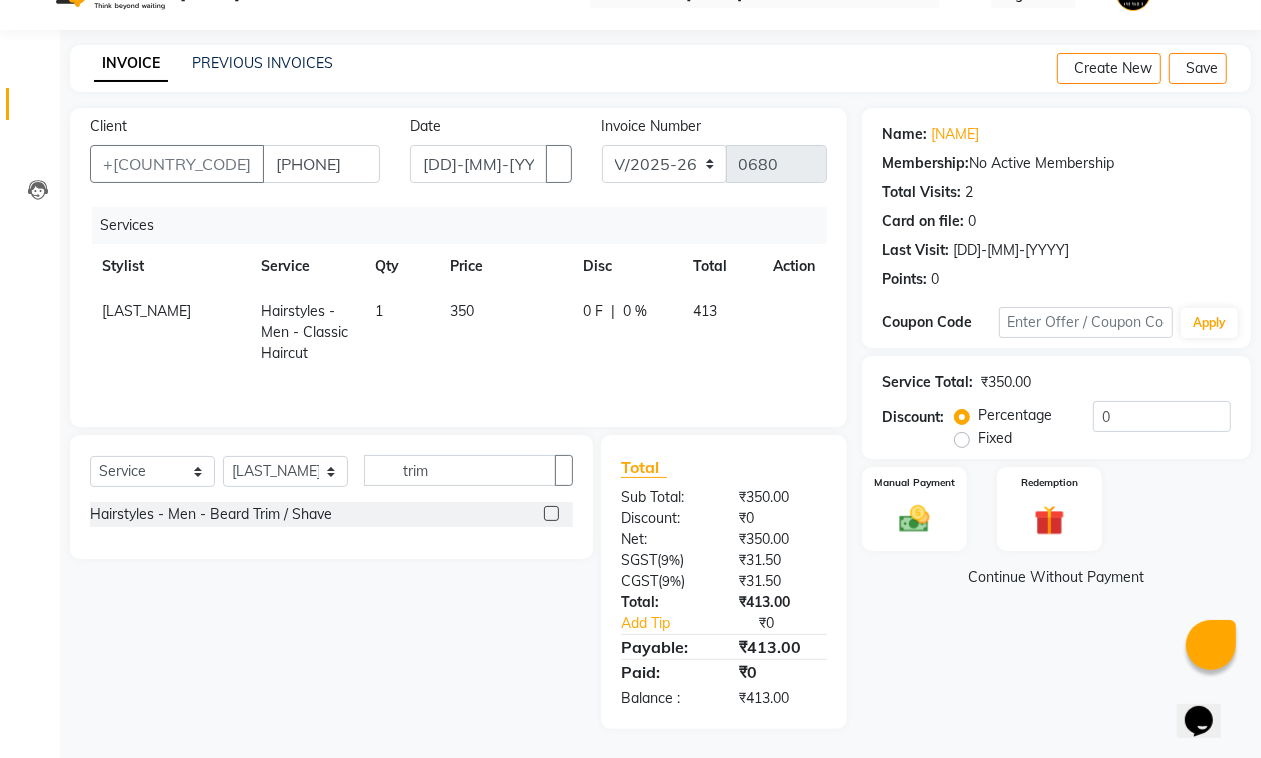 click at bounding box center (551, 513) 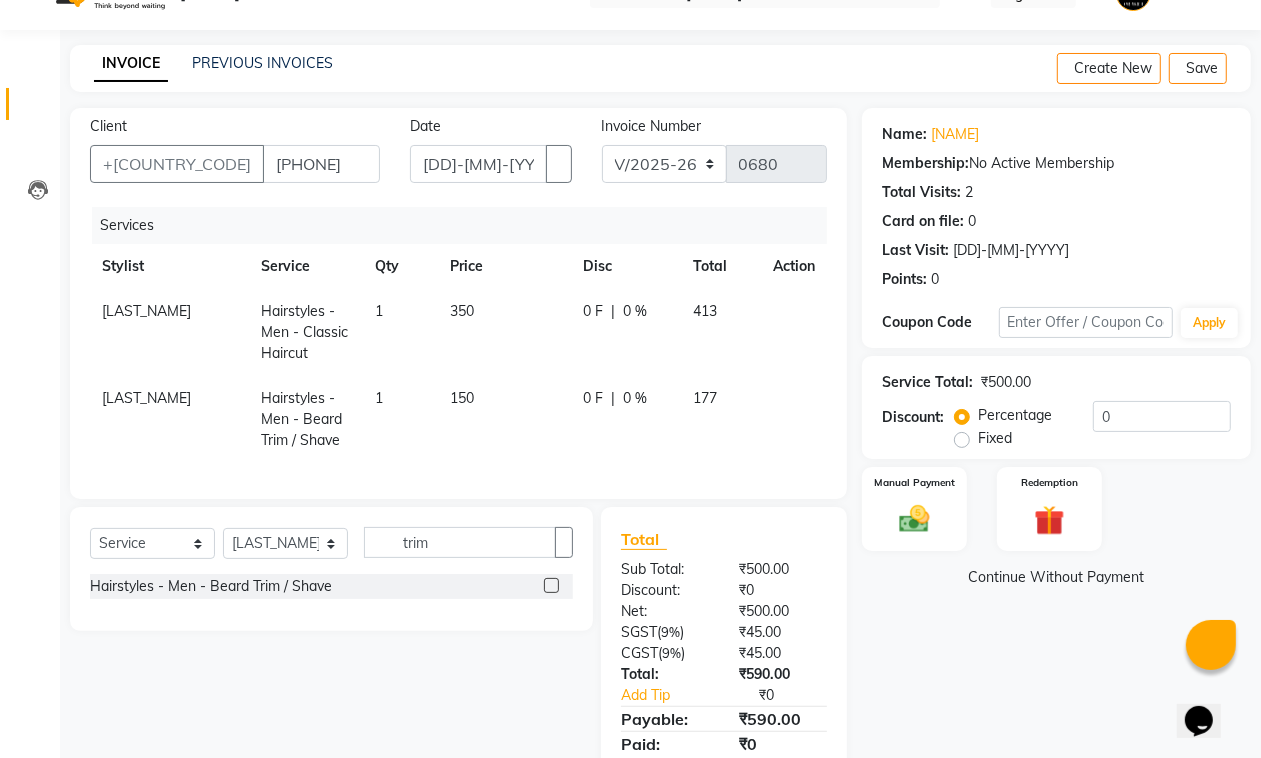 click at bounding box center [1235, 68] 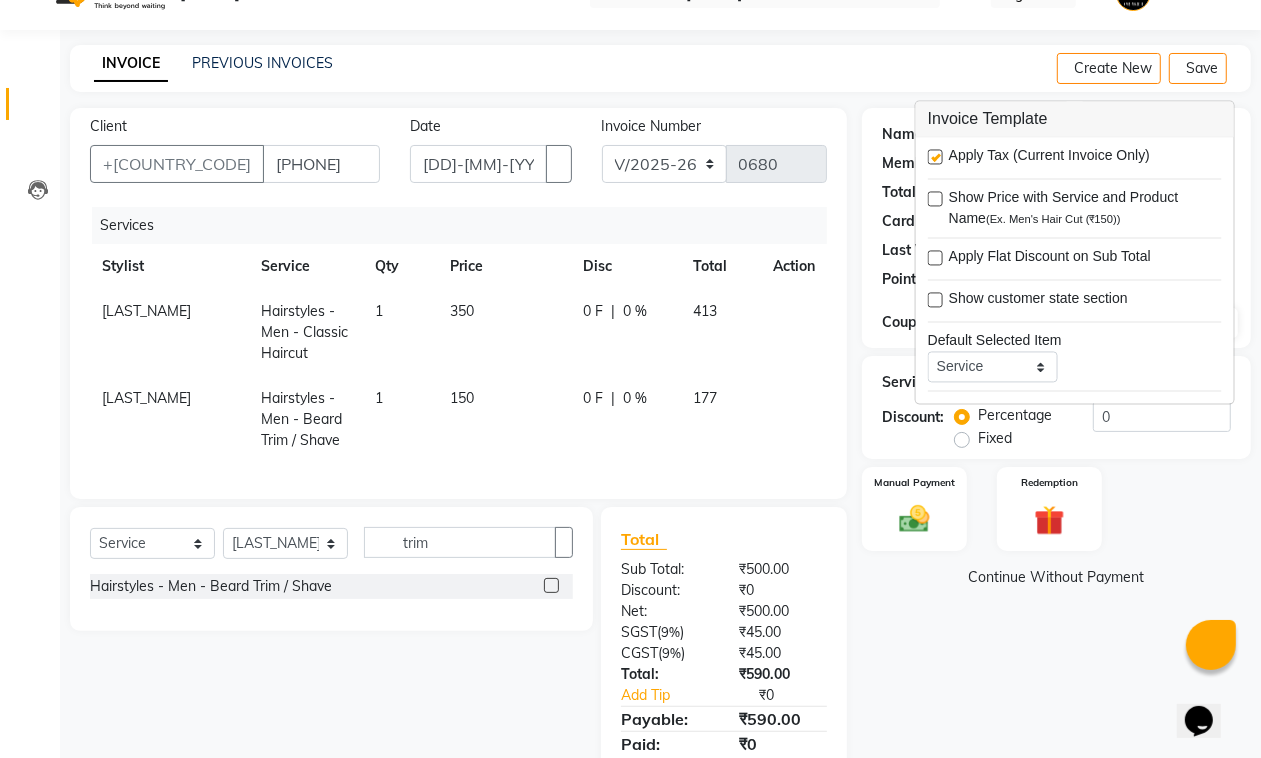 click at bounding box center [935, 157] 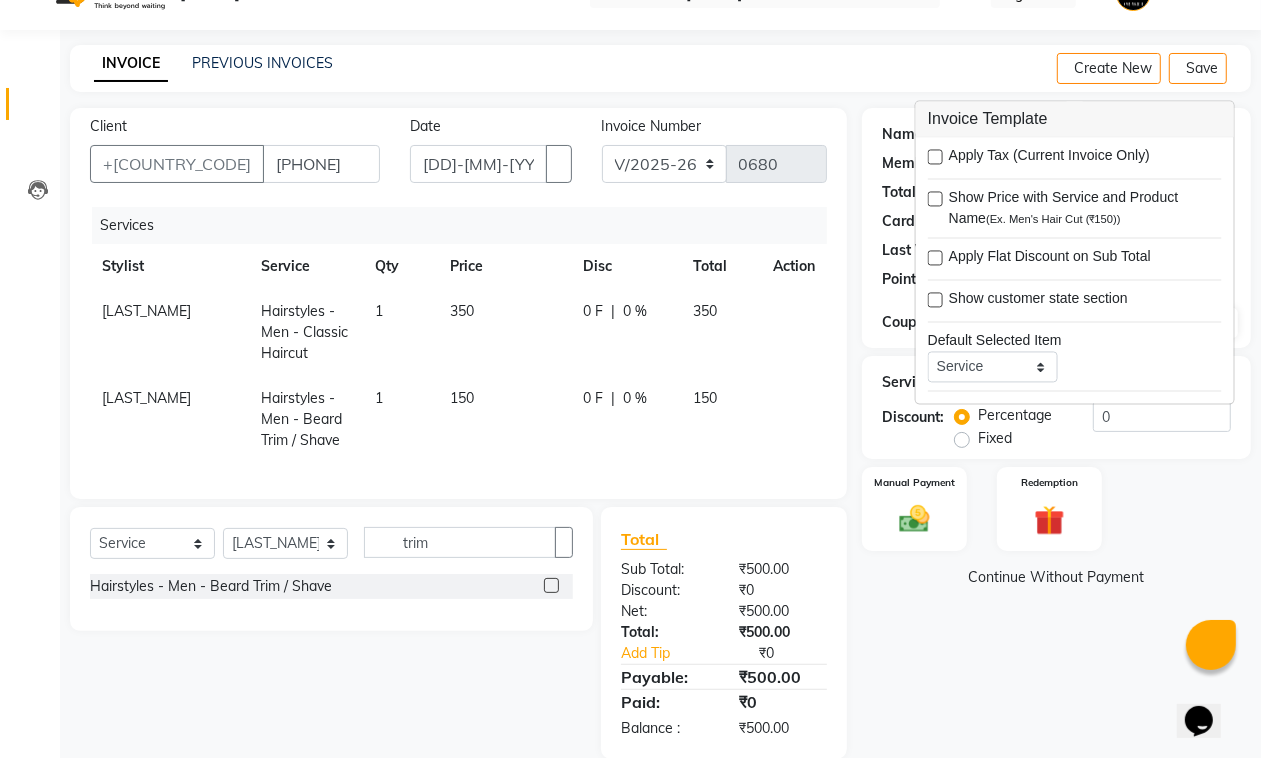scroll, scrollTop: 90, scrollLeft: 0, axis: vertical 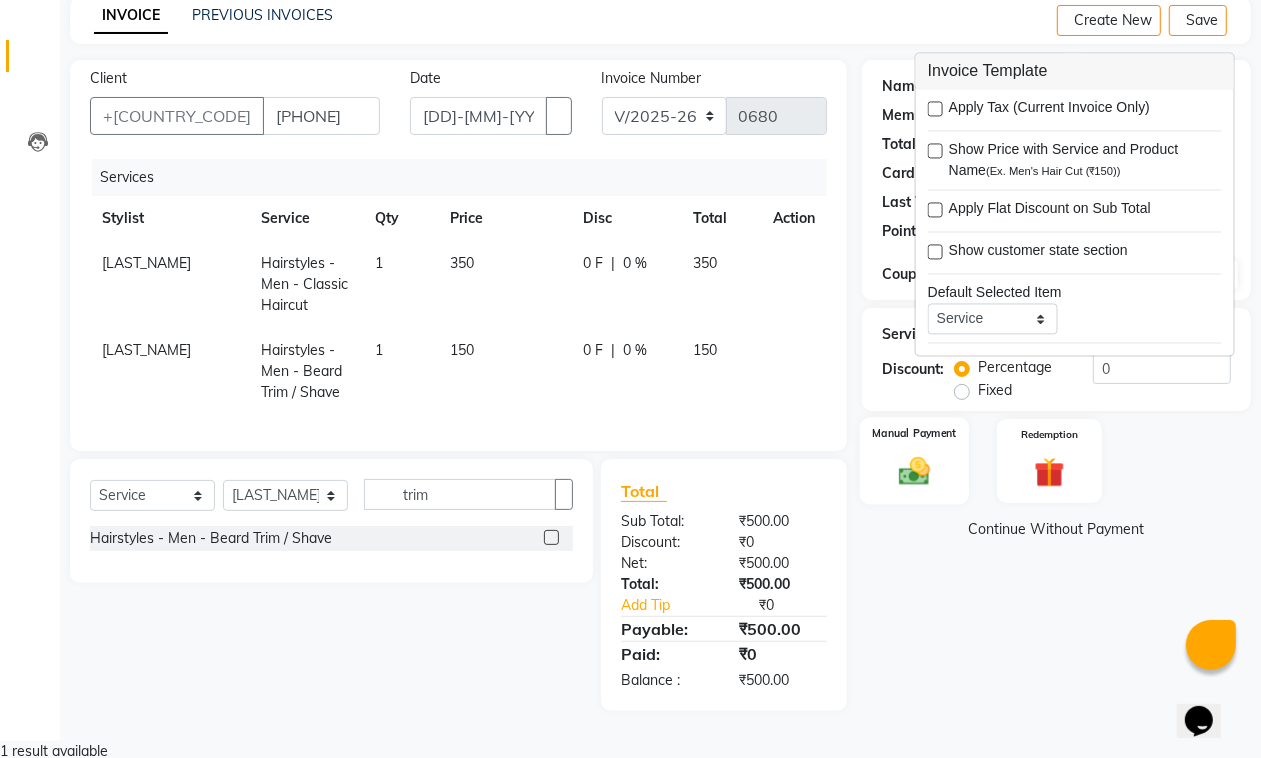 click on "Manual Payment" at bounding box center [914, 460] 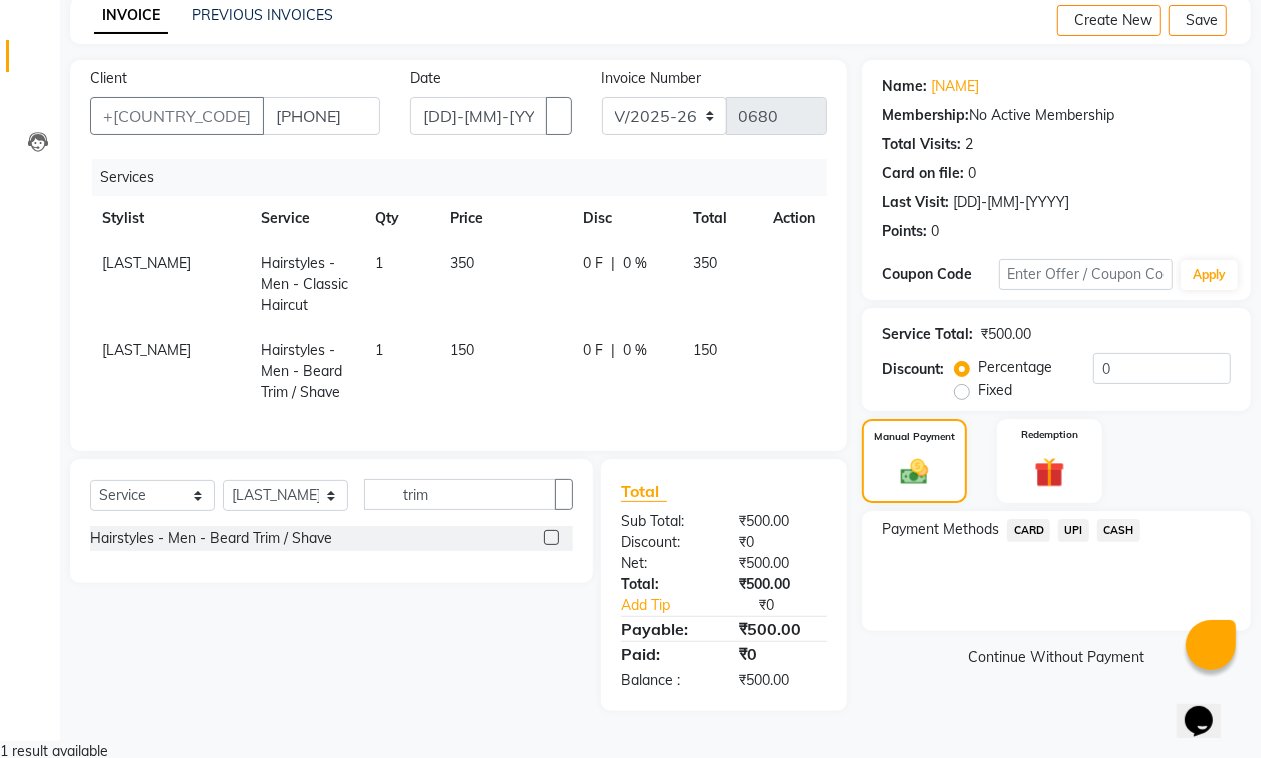 click on "UPI" at bounding box center (1028, 530) 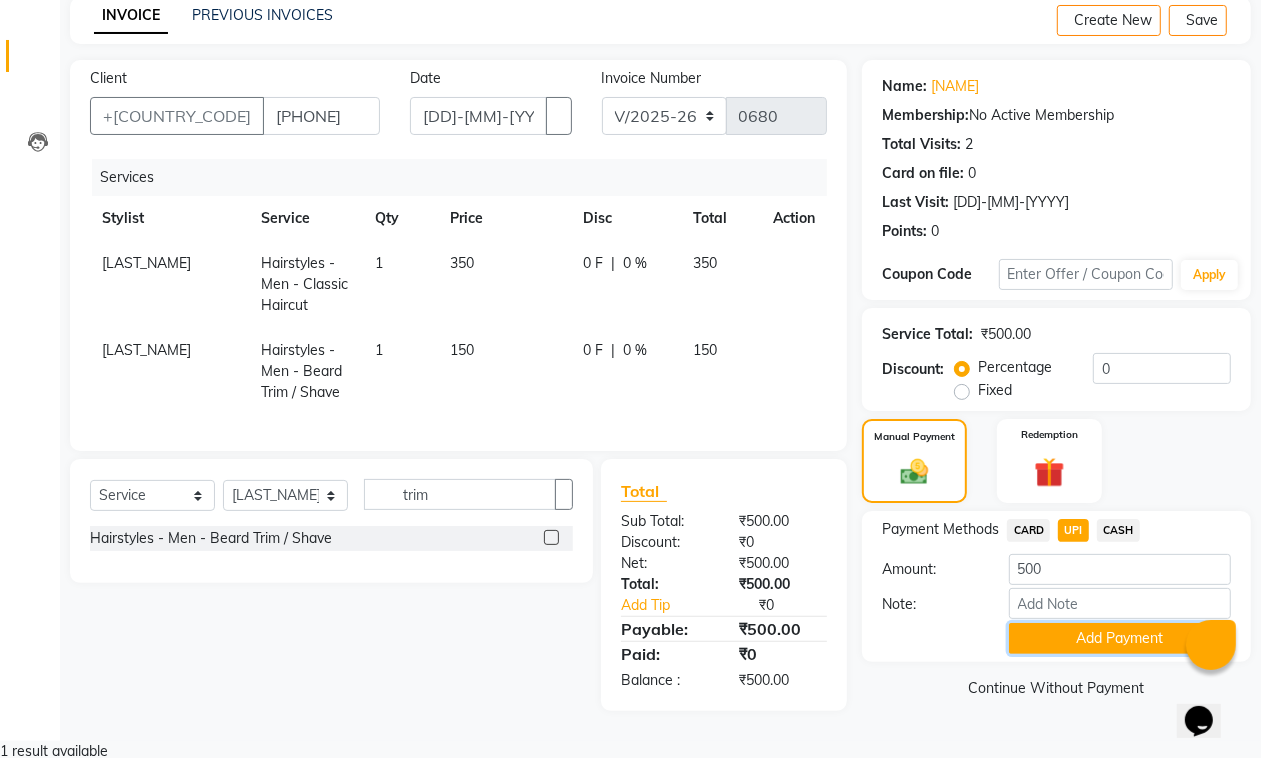 drag, startPoint x: 1107, startPoint y: 628, endPoint x: 1101, endPoint y: 640, distance: 13.416408 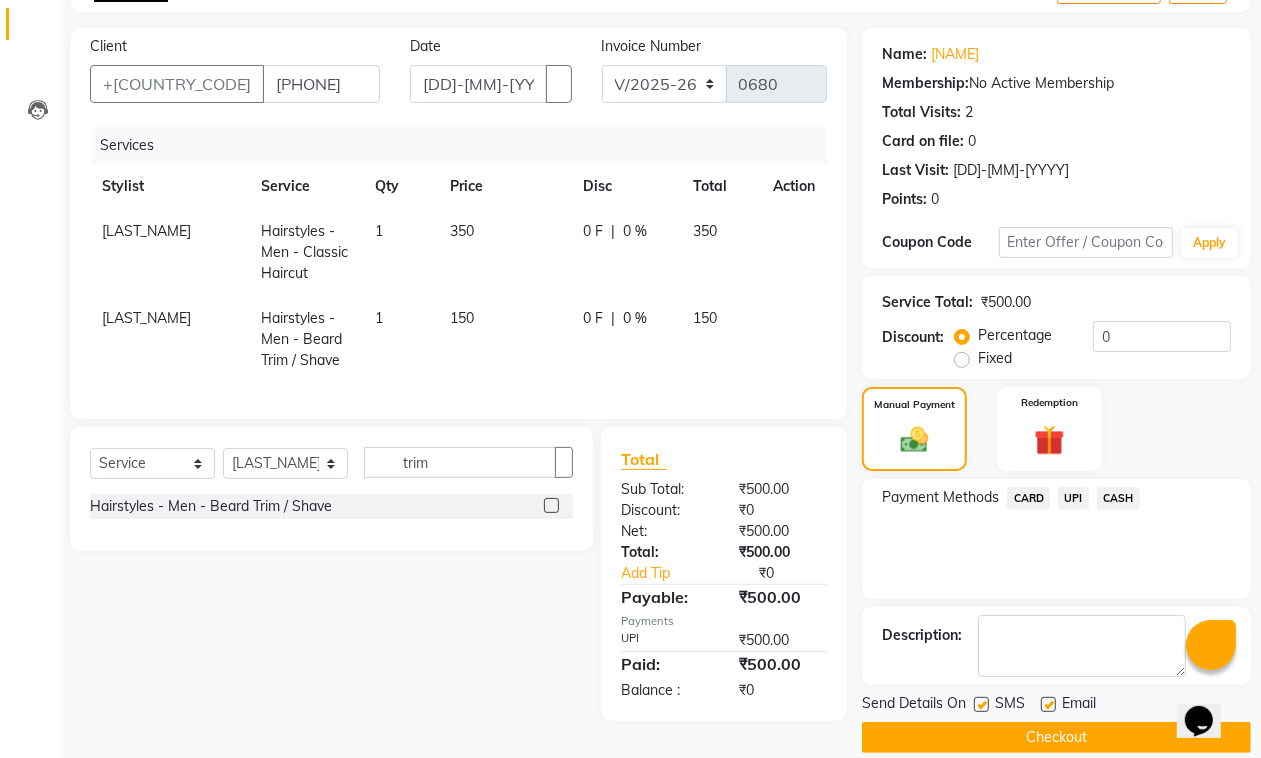 scroll, scrollTop: 153, scrollLeft: 0, axis: vertical 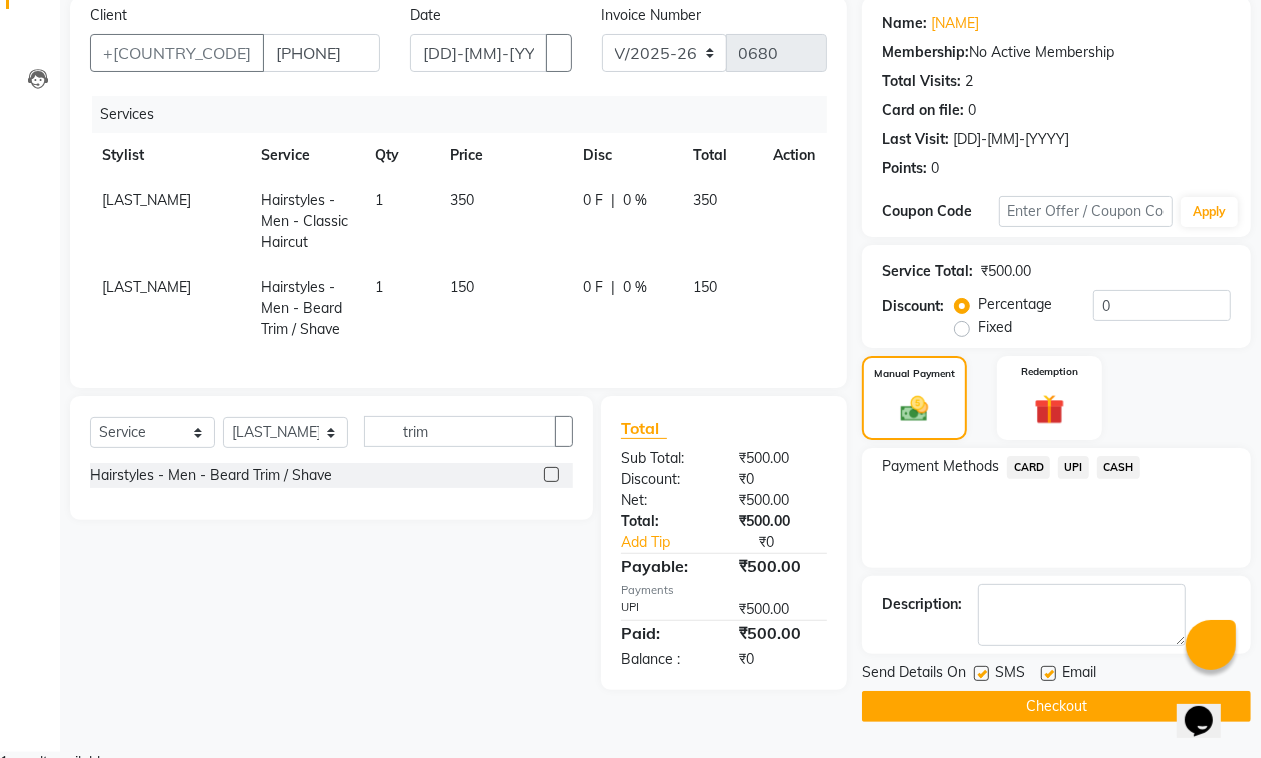 click at bounding box center (1048, 673) 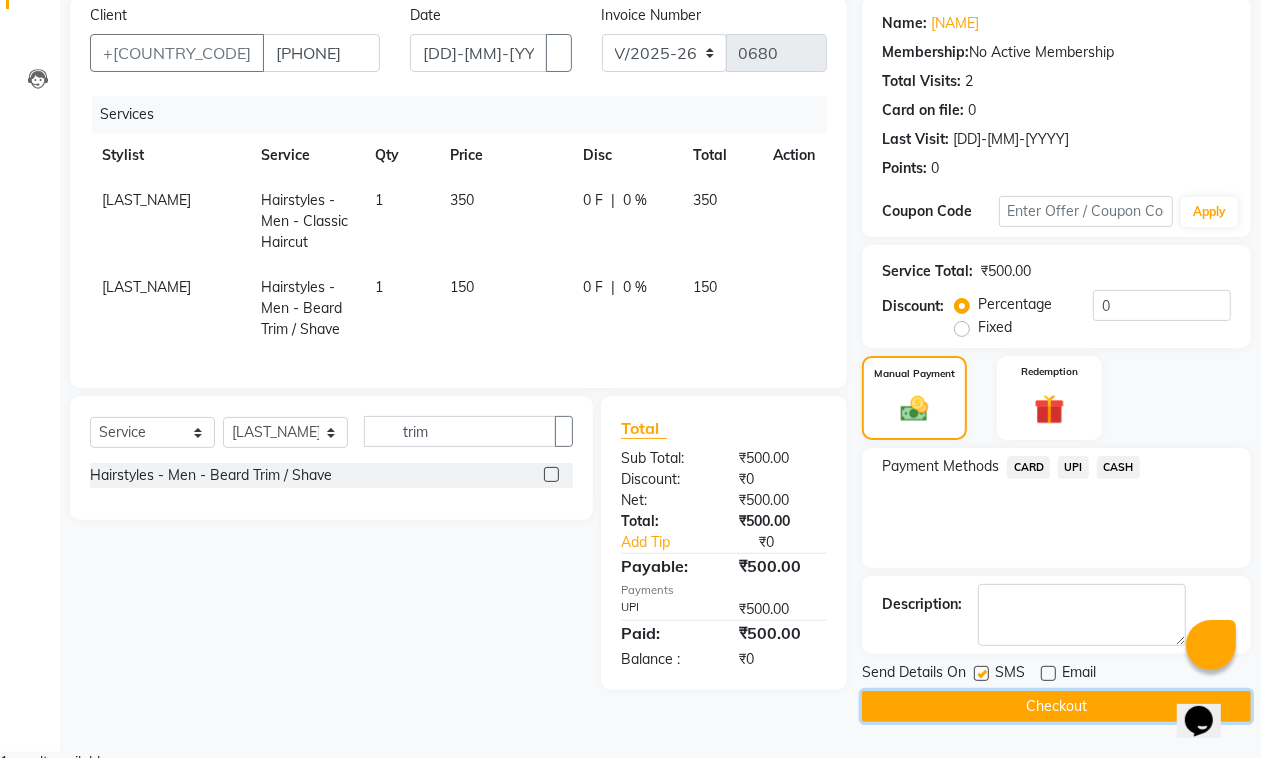 click on "Checkout" at bounding box center [1056, 706] 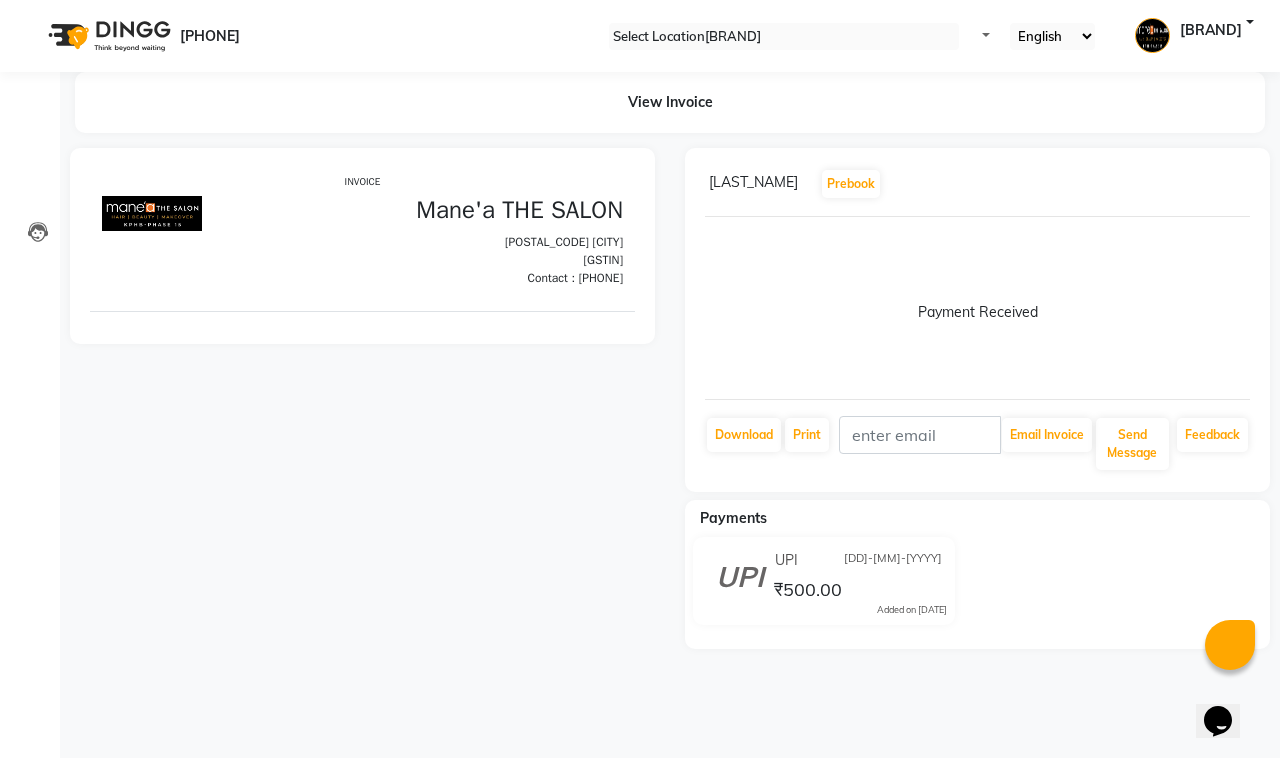 scroll, scrollTop: 0, scrollLeft: 0, axis: both 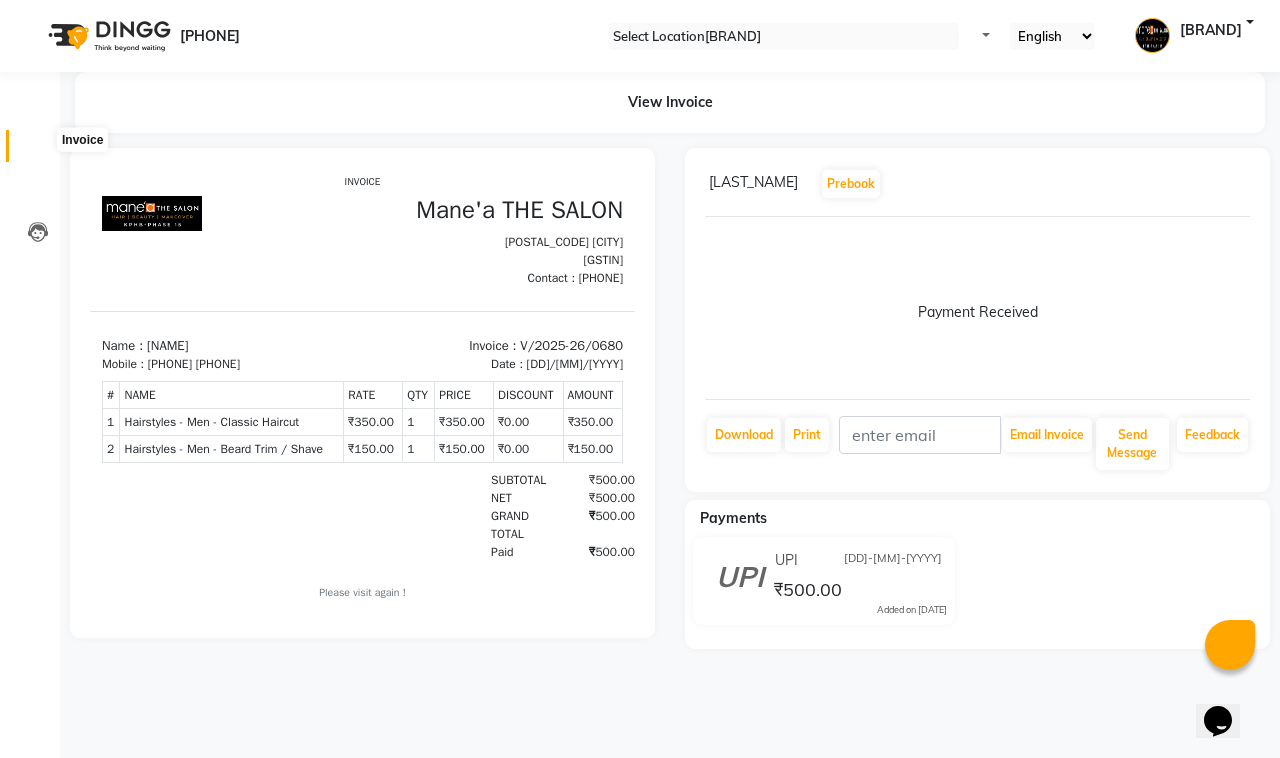 click at bounding box center (37, 151) 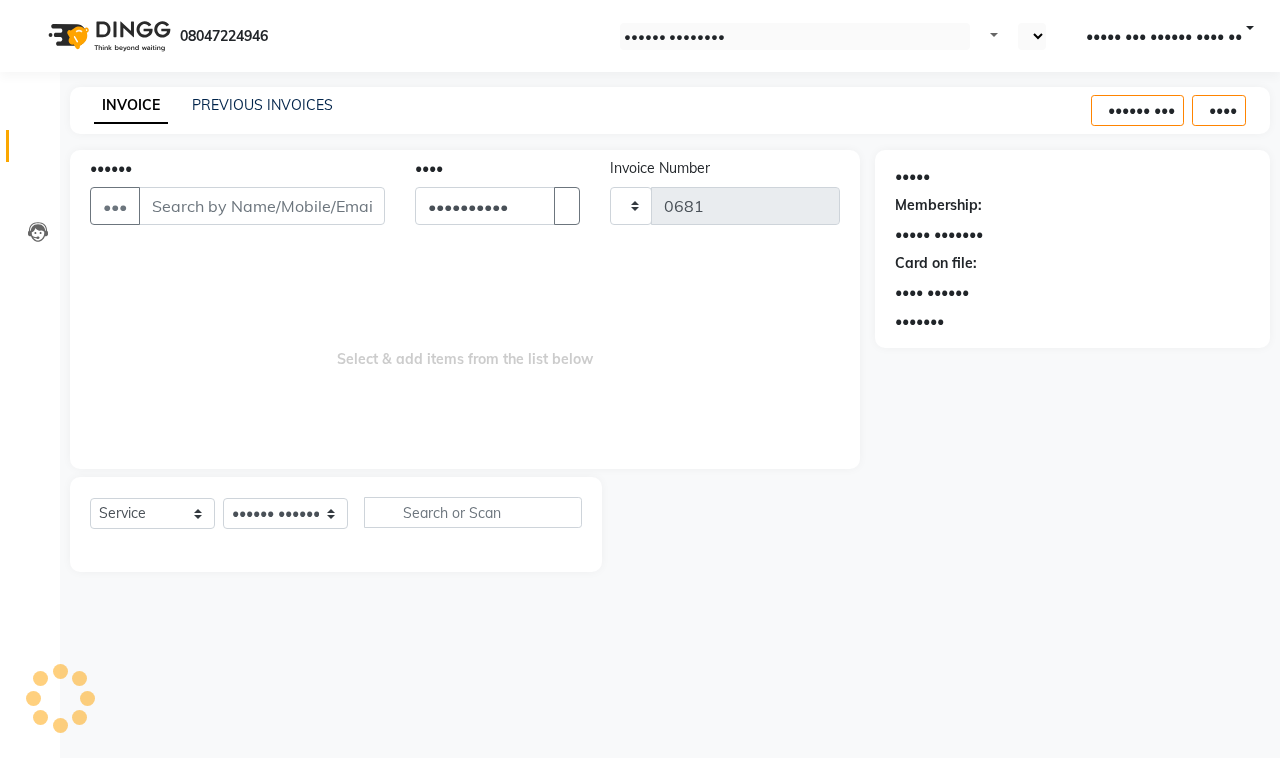 scroll, scrollTop: 0, scrollLeft: 0, axis: both 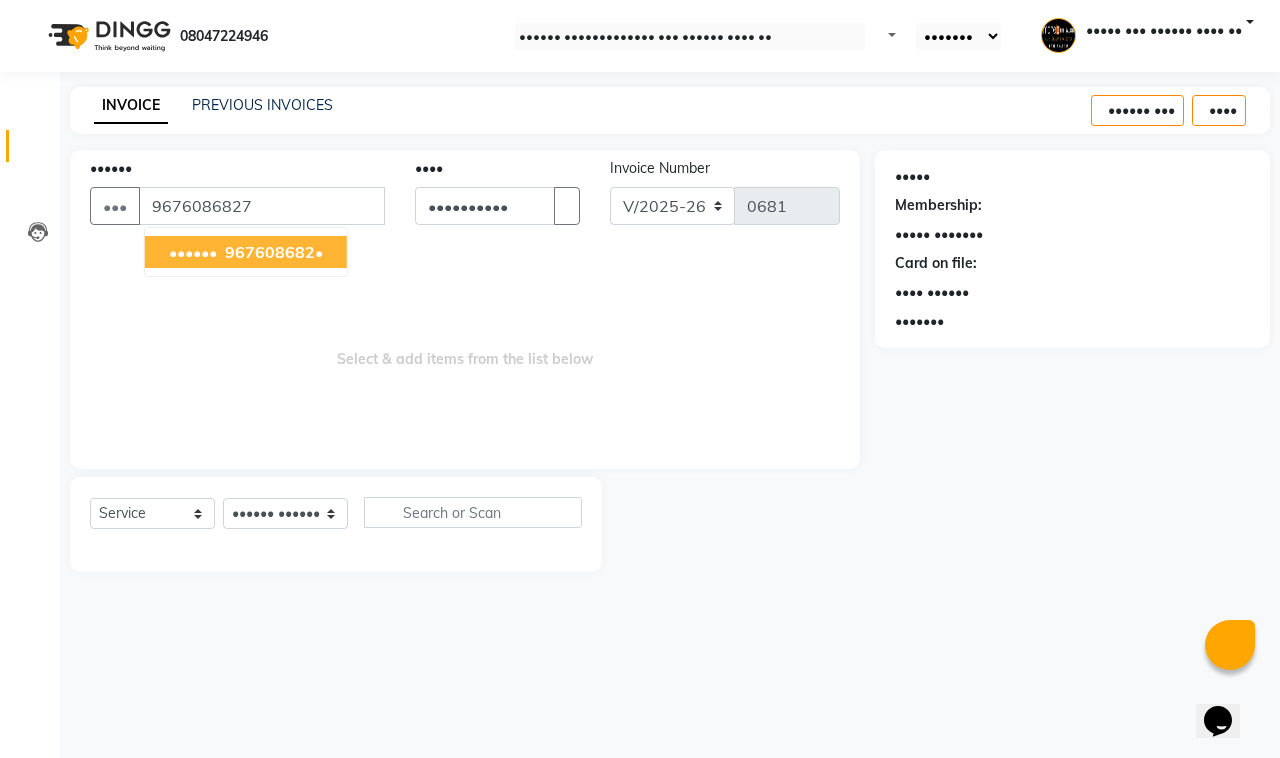 type on "9676086827" 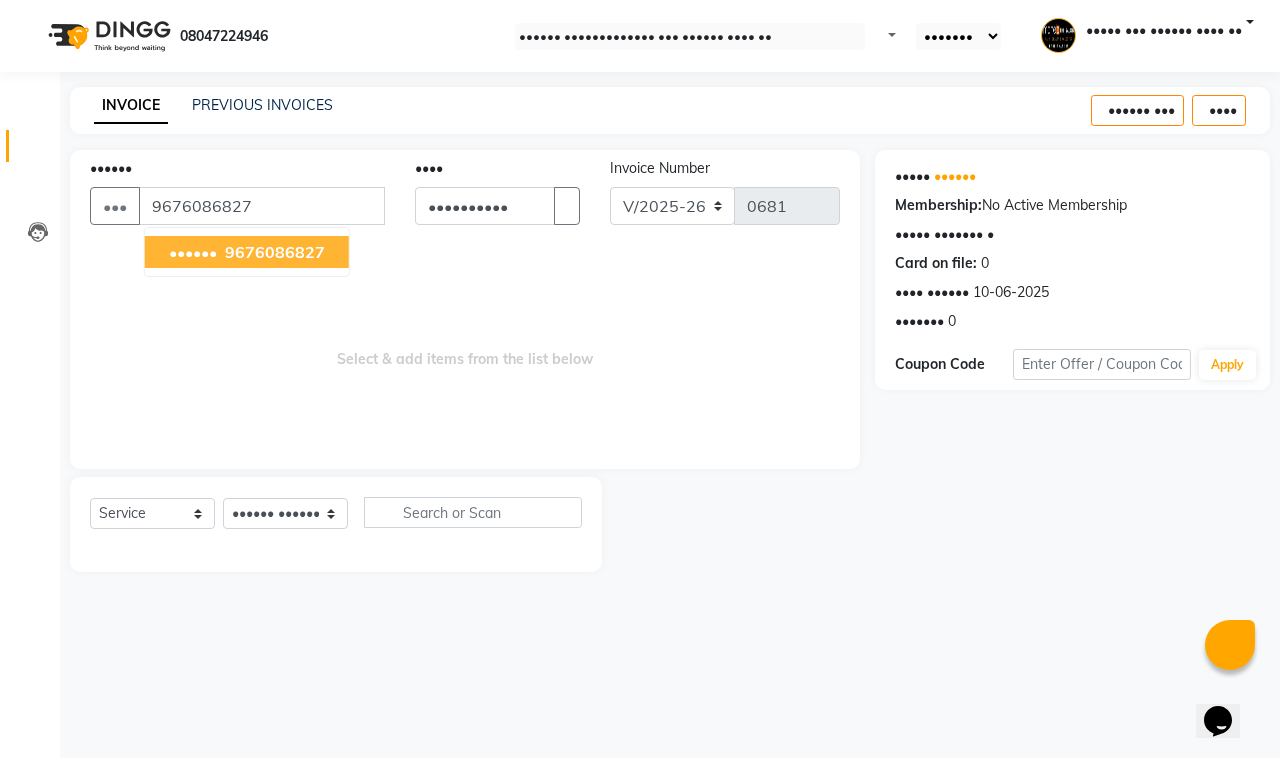 click on "9676086827" at bounding box center [275, 252] 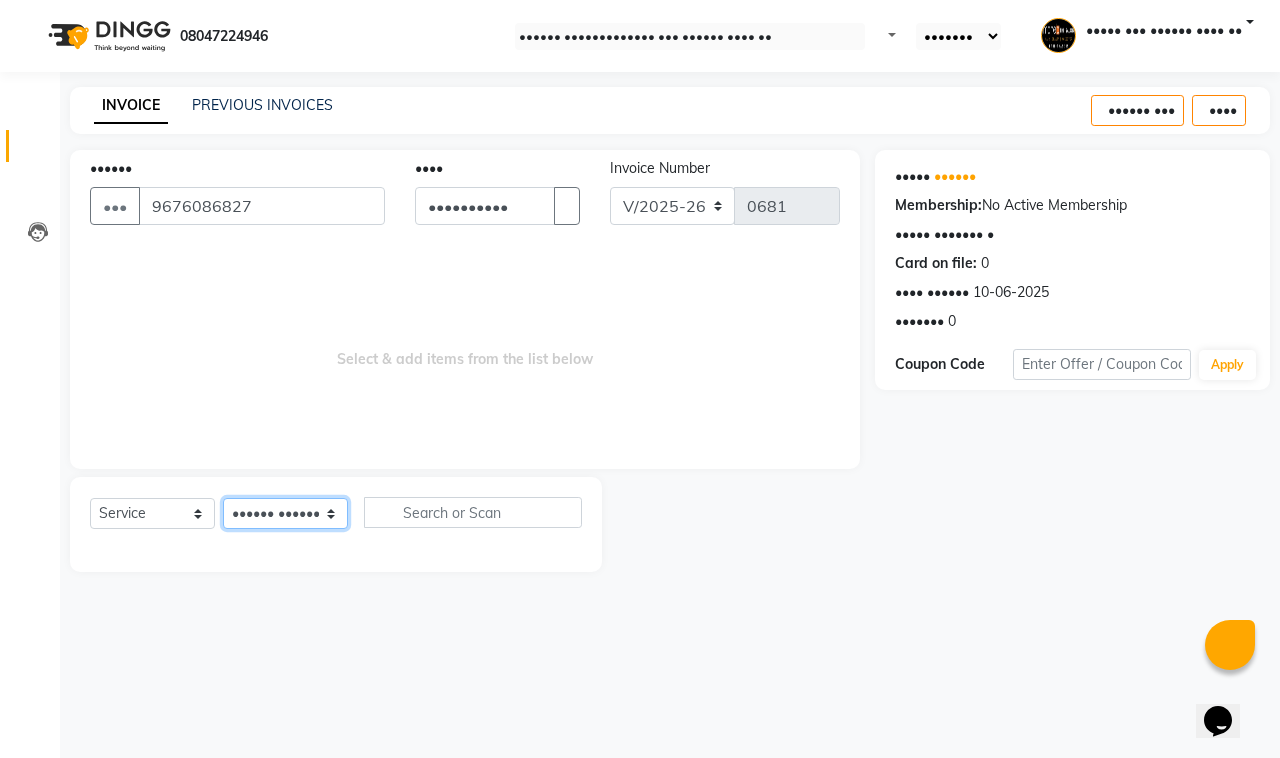 click on "Select Stylist Ayan MUZAMMIL Nikhil nitu Raghu [PERSON] Shrisha Teju" at bounding box center [285, 513] 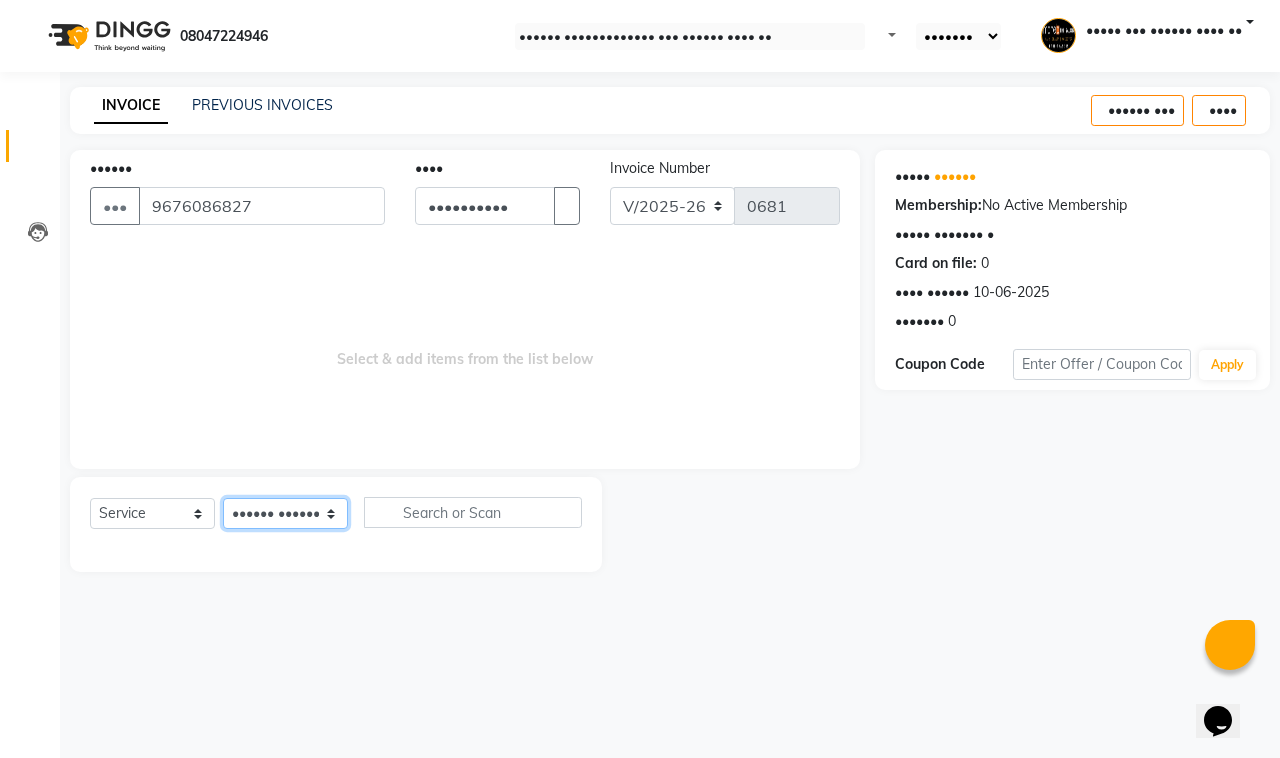 select on "•••••" 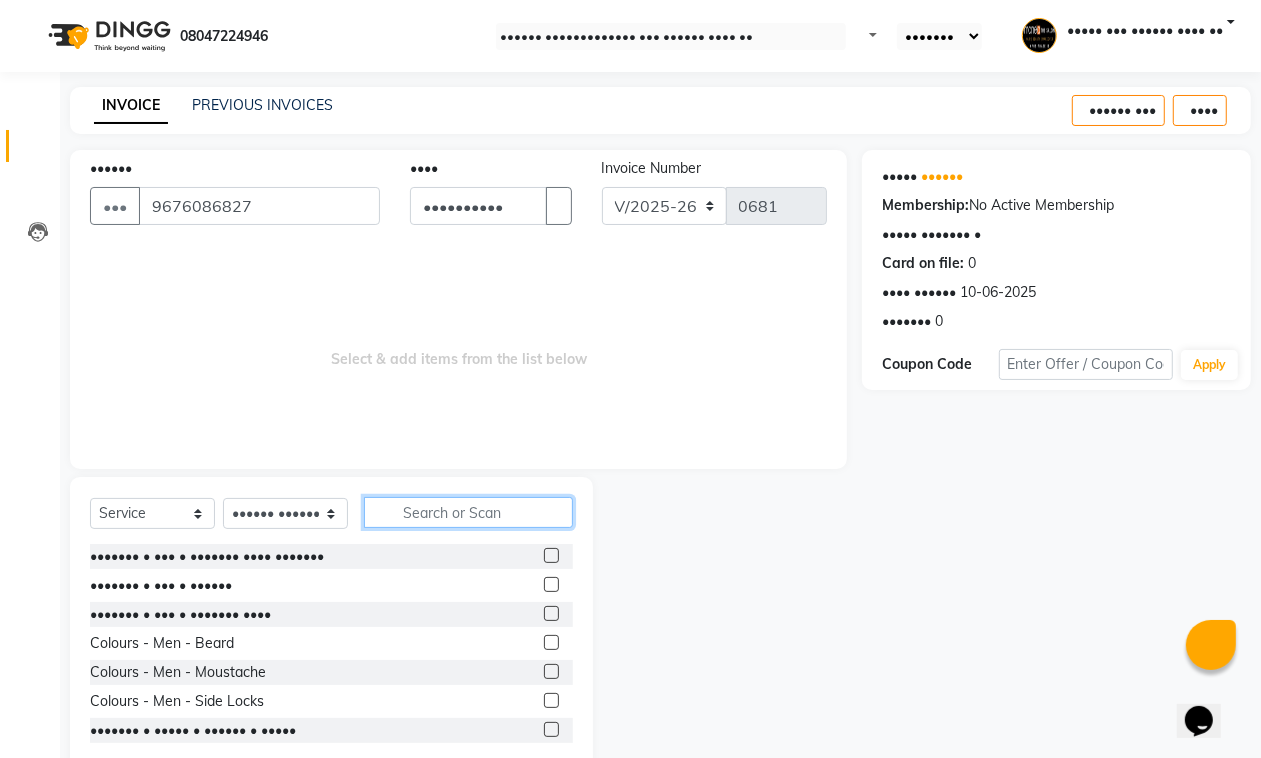 click at bounding box center (468, 512) 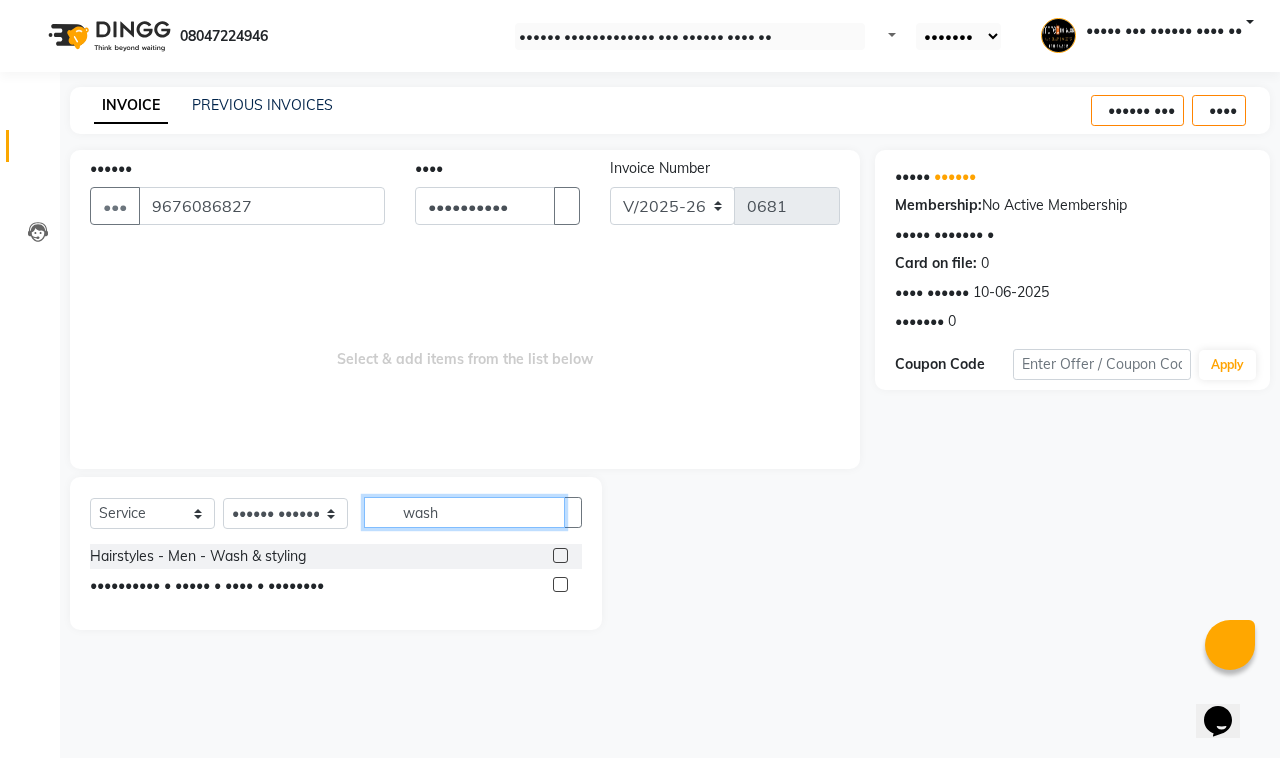 type on "wash" 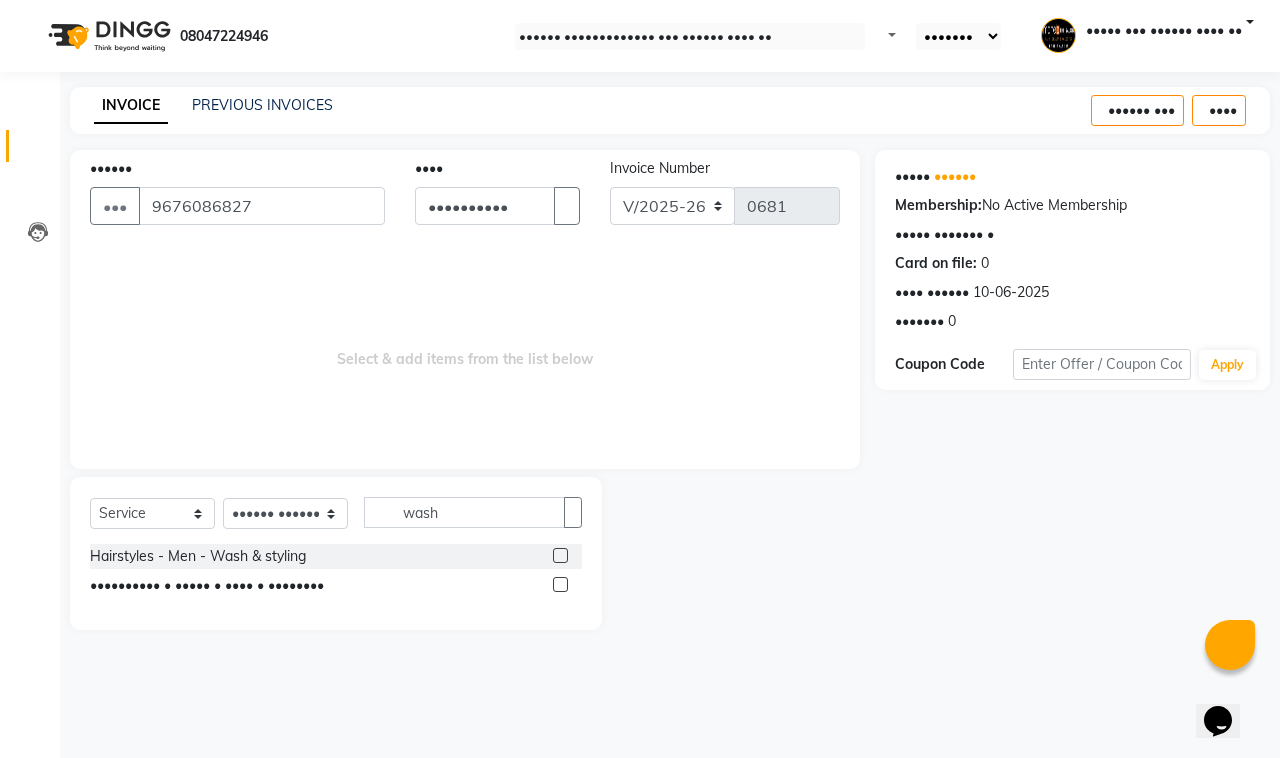 click at bounding box center [560, 584] 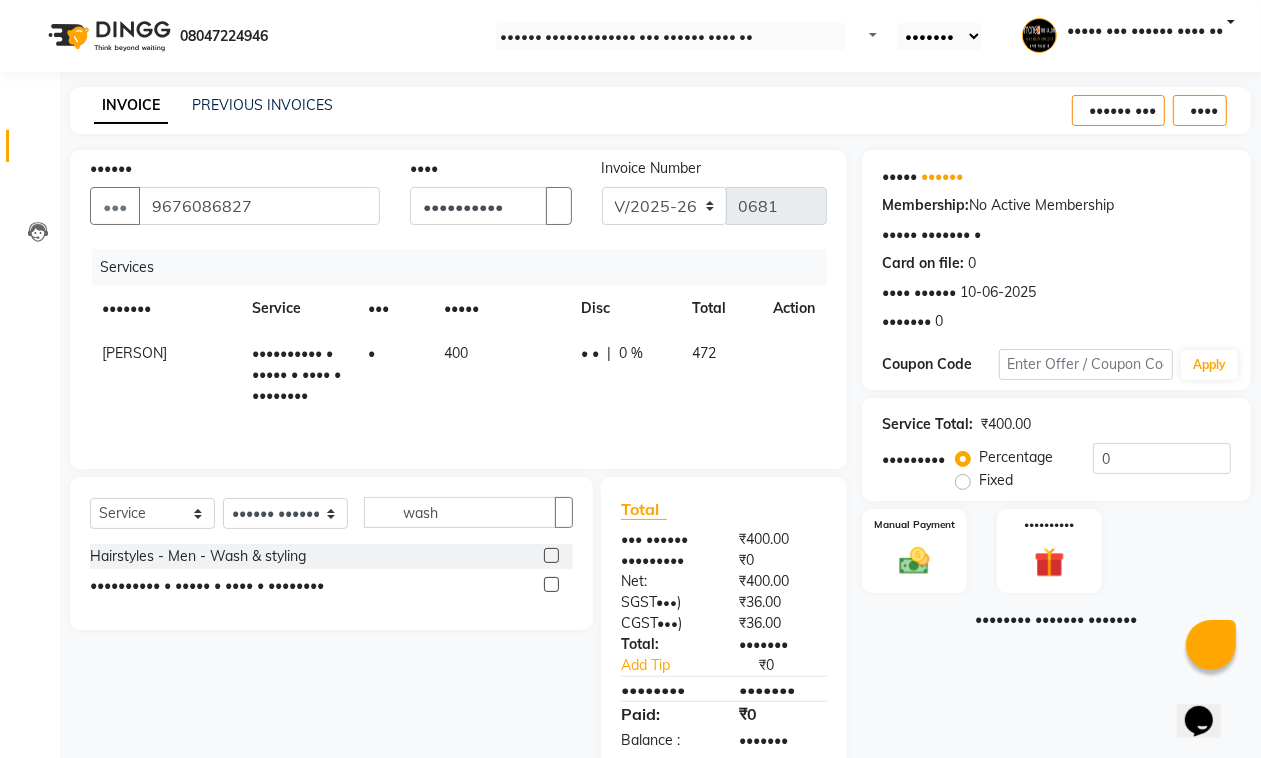 click on "400" at bounding box center [134, 353] 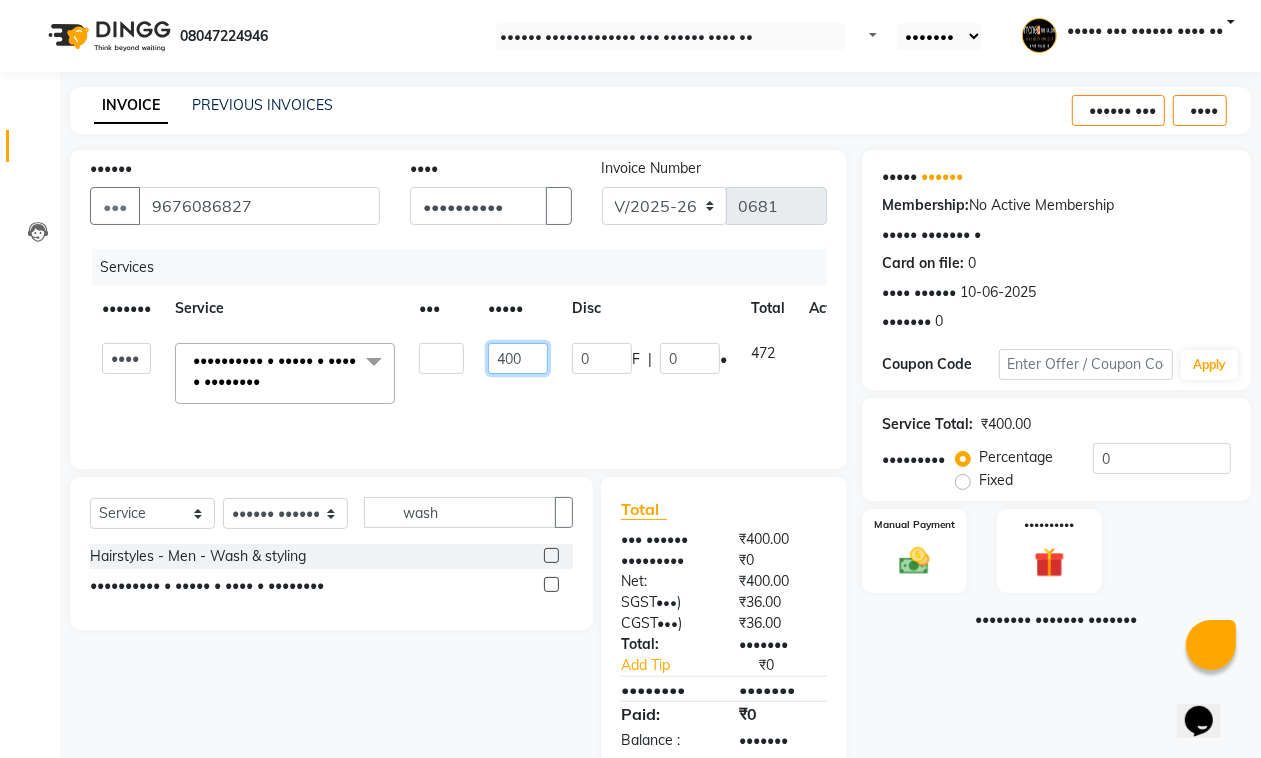 drag, startPoint x: 518, startPoint y: 351, endPoint x: 462, endPoint y: 372, distance: 59.808025 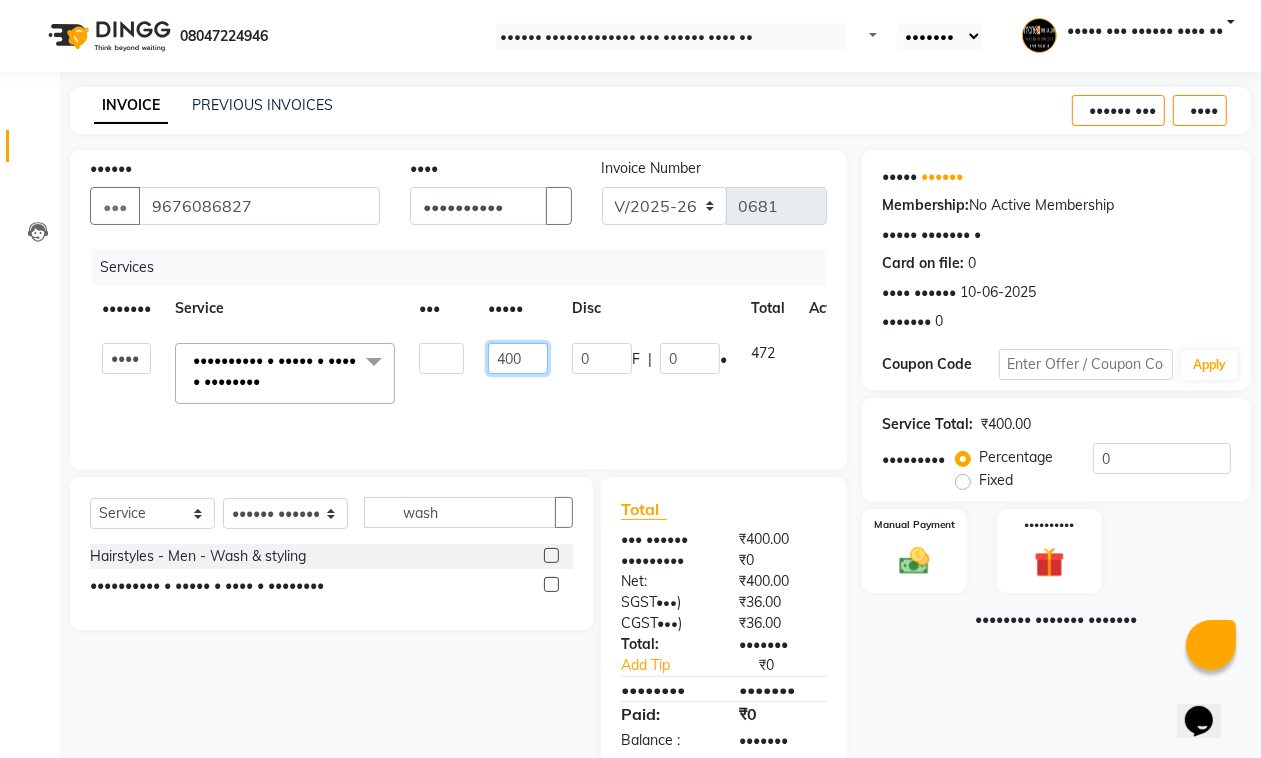 click on "••••    ••••••••   ••••••    ••••   •••••   •••••    •••••••   ••••  •••••••••• • ••••• • •••• • ••••••••  • ••••••• • ••• • ••••••• •••• ••••••• ••••••• • ••• • •••••• ••••••• • ••• • ••••••• •••• ••••••• • ••• • ••••• ••••••• • ••• • ••••••••• ••••••• • ••• • •••• ••••• ••••••• • ••••• • •••••• • ••••• ••••••• • ••••• • •••••• • •••••• ••••••• • ••••• • •••••• • •••• ••••••• • ••••• • ••••••• • ••••• ••••••• • ••••• • ••••••• • •••••• ••••••• • ••••• • ••••••• • •••• ••••••• • ••••• • •••• •••••••• ••••••• • ••••• • ••••••• •••• ••••••• • ••••• • ••••••••• • ••••• ••••••• • ••••• • ••••••••• • •••••• ••••••• • ••••• • ••••••••• • •••• ••••••• • ••••• • ••••••••• • ••• •••••• ••••••• • ••••• • •••••••• ••••••• • ••••• • ••••• ••••••• • ••••• • ••••• ••••••• • ••••• • ••••••• •••• • ••••• ••••••• • ••••• • ••••••• •••• • •••••• ••••••• • ••••• • ••••••• •••• • •••• ••••••• • ••••• • •••• •••••••• ••••••• •••• •••••• •••••••••• • ••••• • •••• •••••••••• • ••••••• ••••• •••••••• •••••••••• • ••• • •••• •••••" at bounding box center [476, 373] 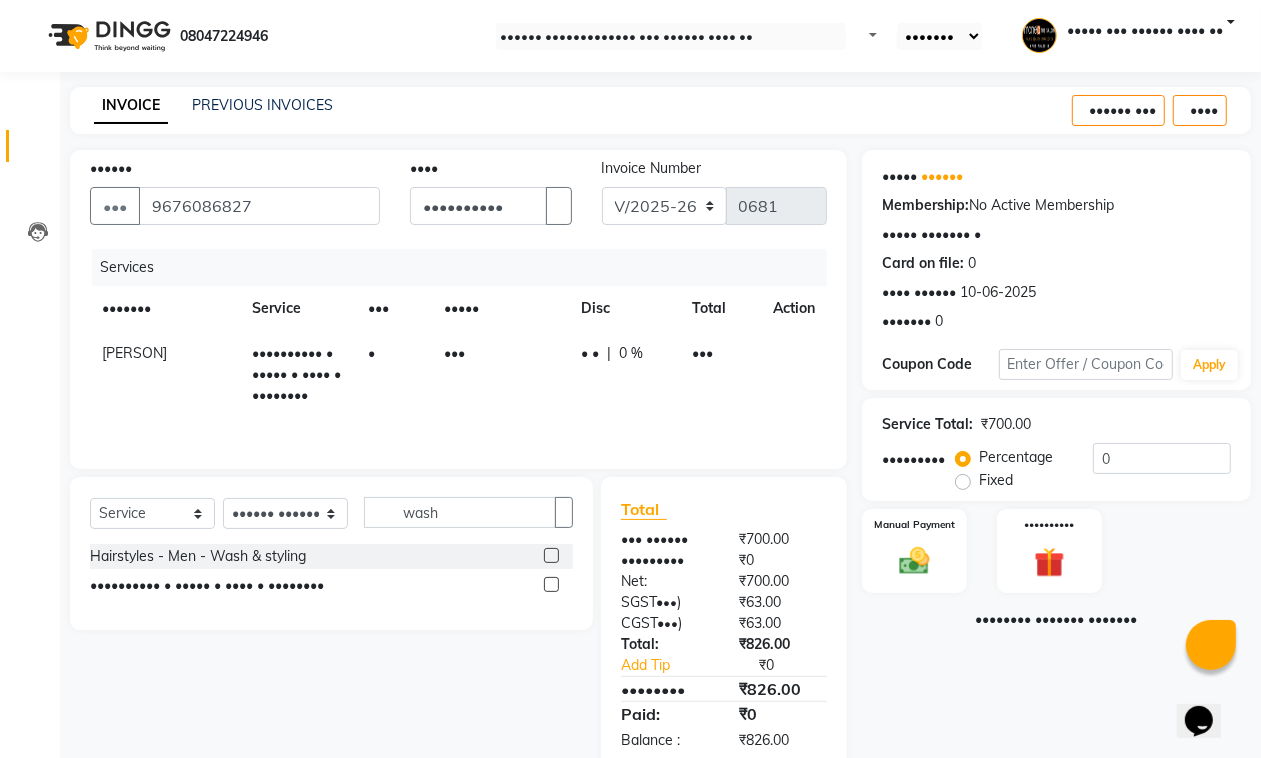 click on "[PERSON] Hairstyles - Women - Wash & Blastdry 1 700 0 F | 0 % 826" at bounding box center (458, 374) 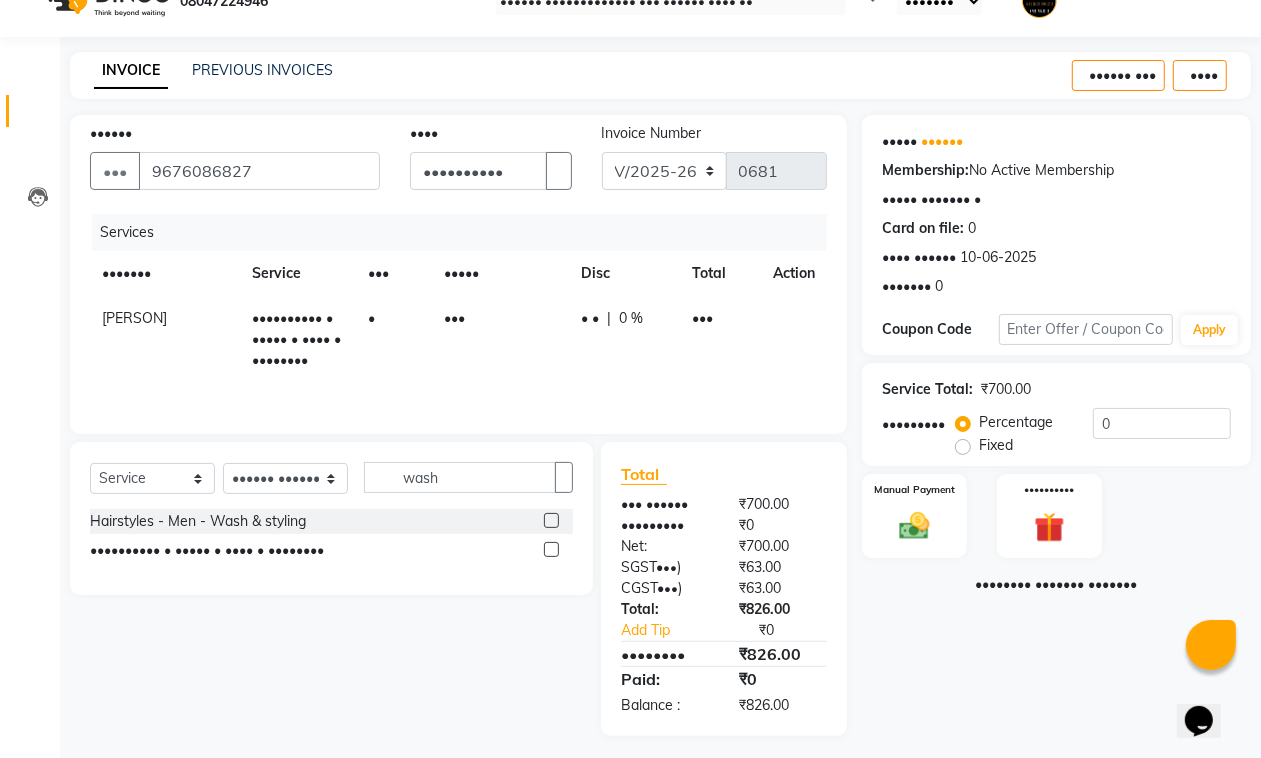 scroll, scrollTop: 45, scrollLeft: 0, axis: vertical 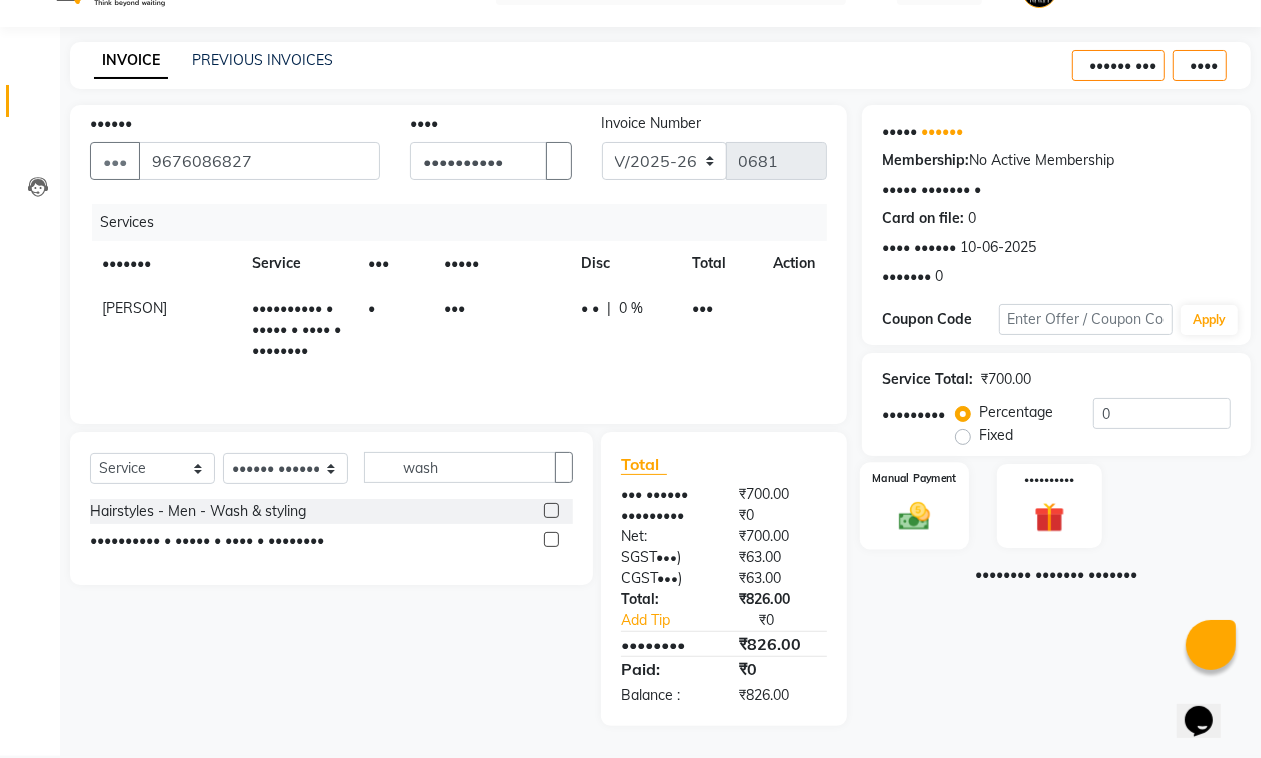 click at bounding box center (914, 516) 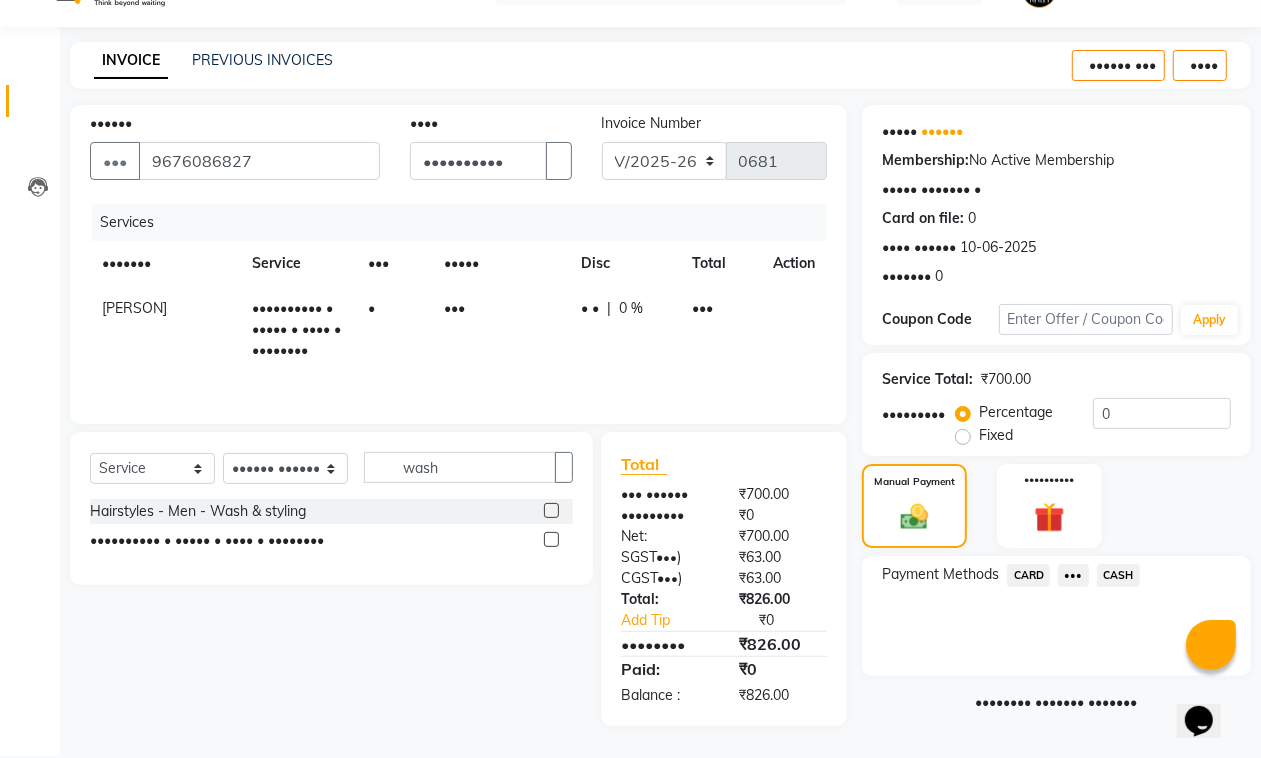 click on "•••" at bounding box center (1028, 575) 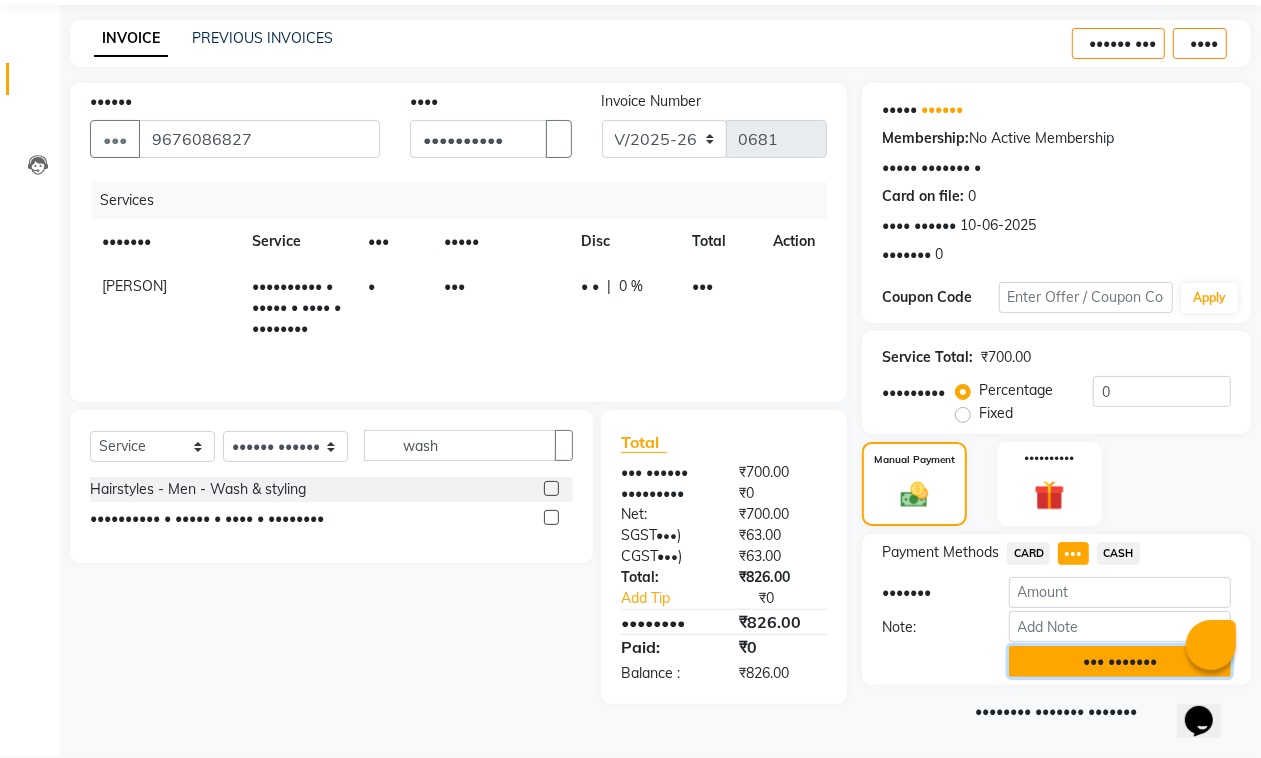 click on "••• •••••••" at bounding box center (1120, 661) 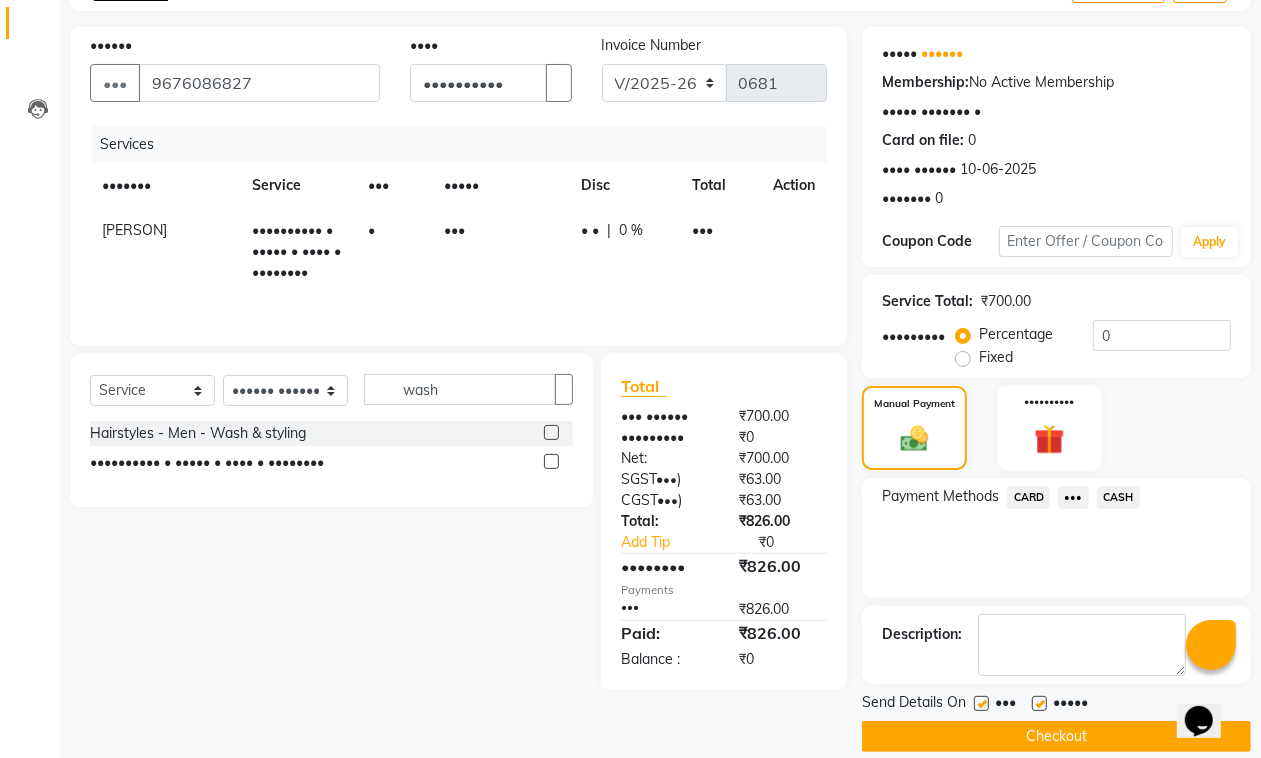 scroll, scrollTop: 153, scrollLeft: 0, axis: vertical 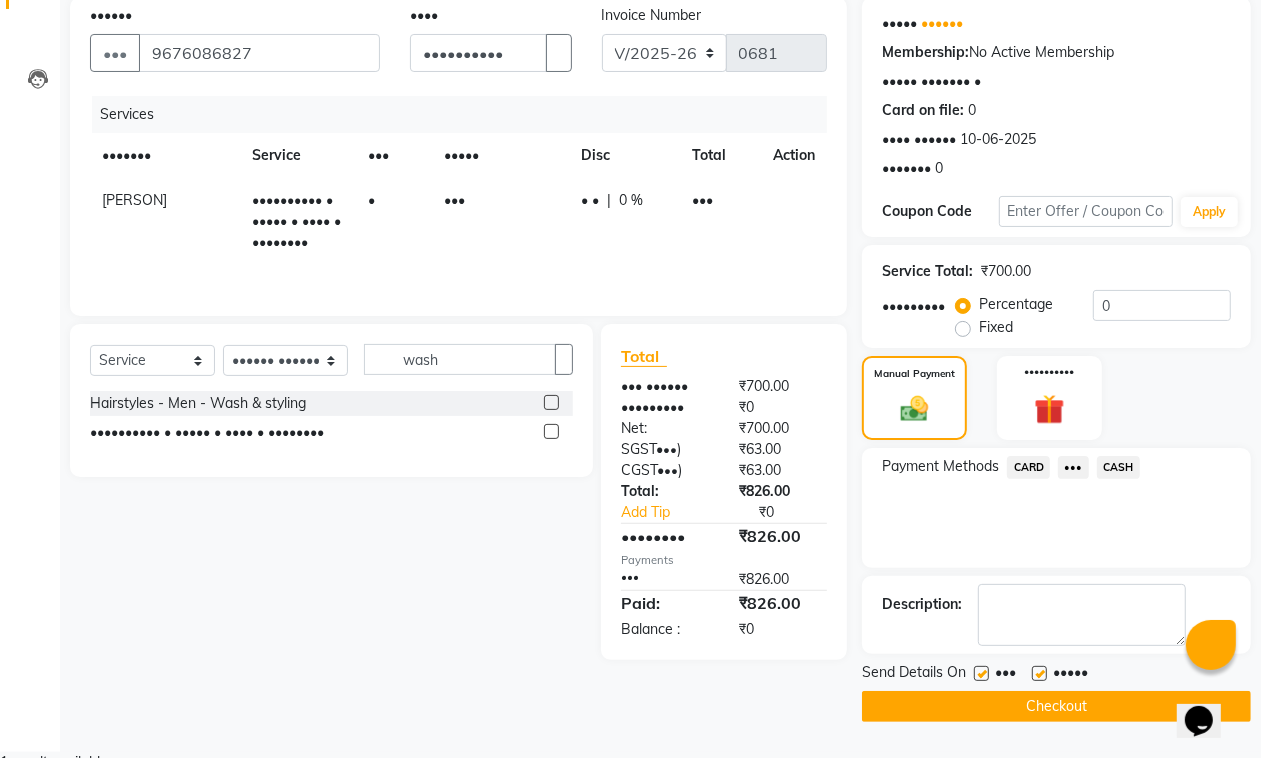 click at bounding box center [1039, 673] 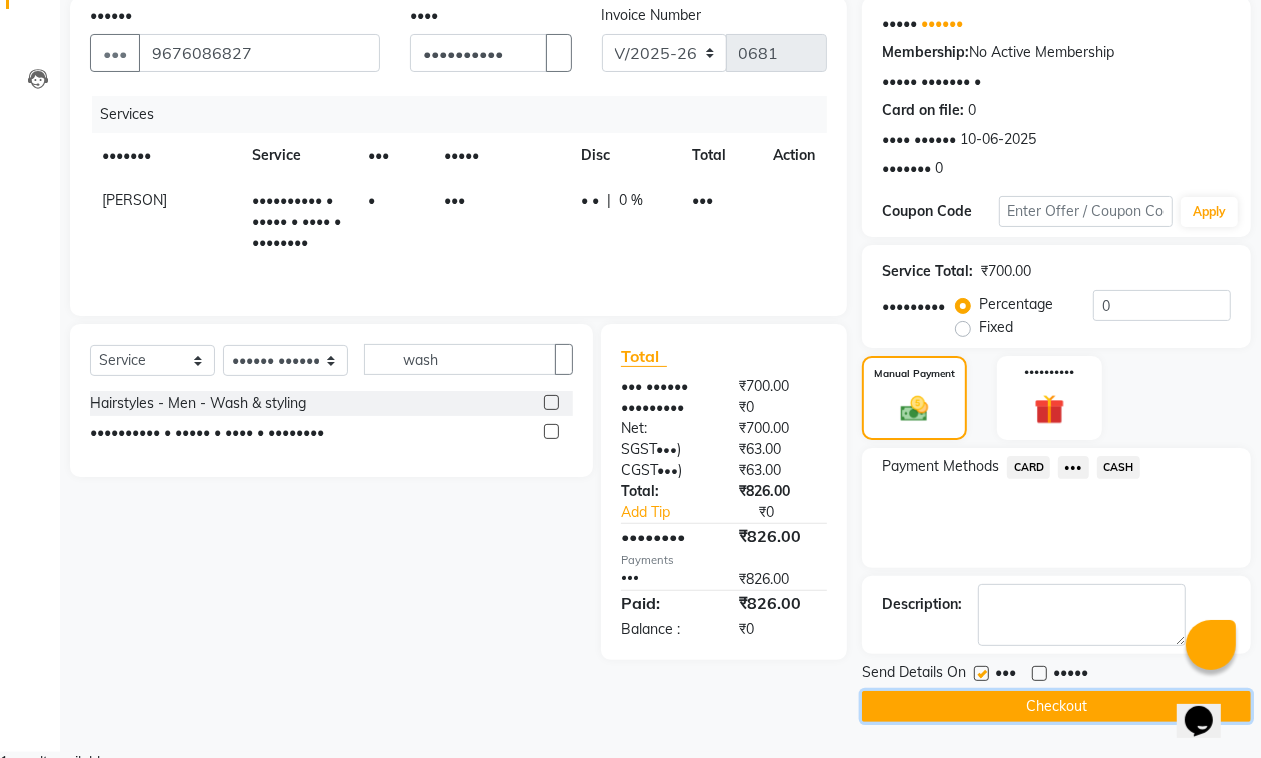 click on "Checkout" at bounding box center [1056, 706] 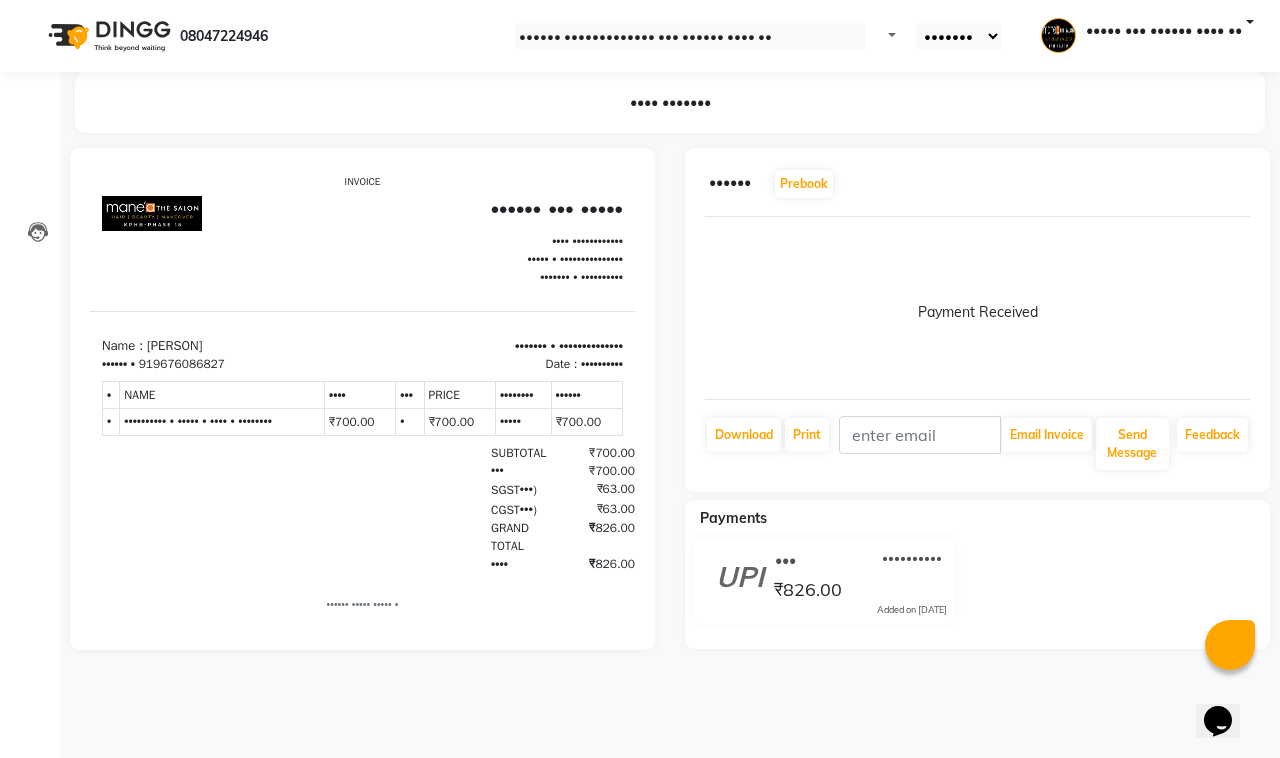 scroll, scrollTop: 0, scrollLeft: 0, axis: both 